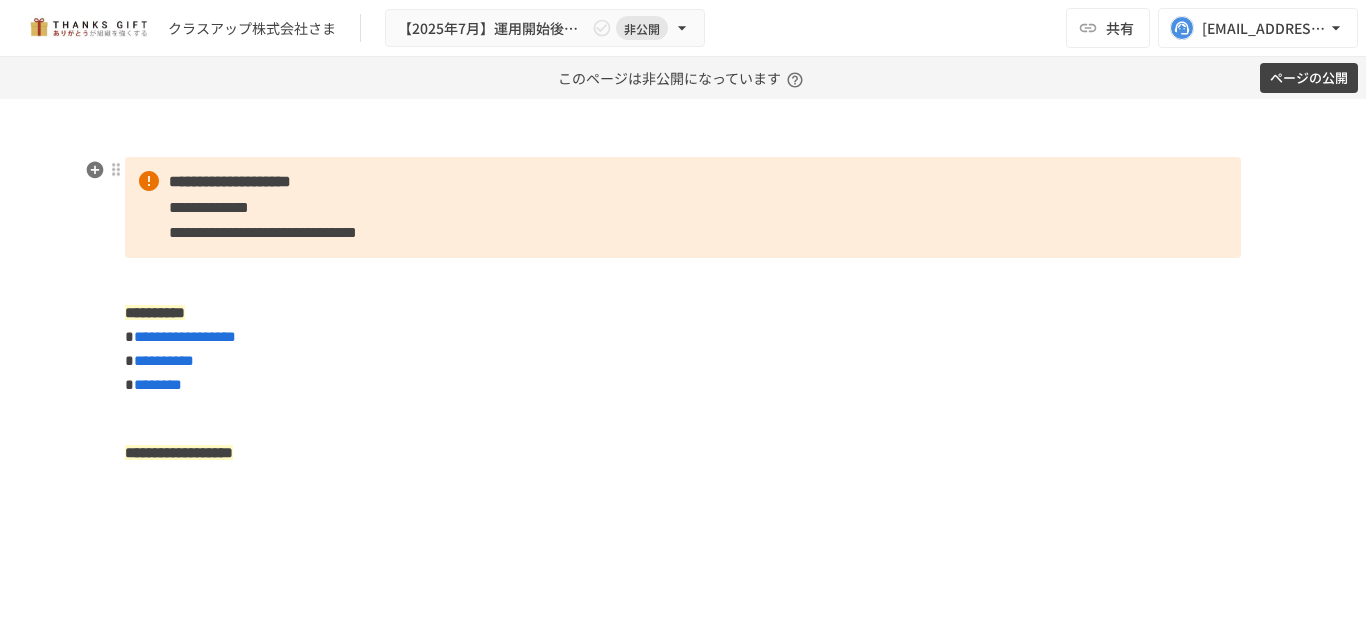 scroll, scrollTop: 0, scrollLeft: 0, axis: both 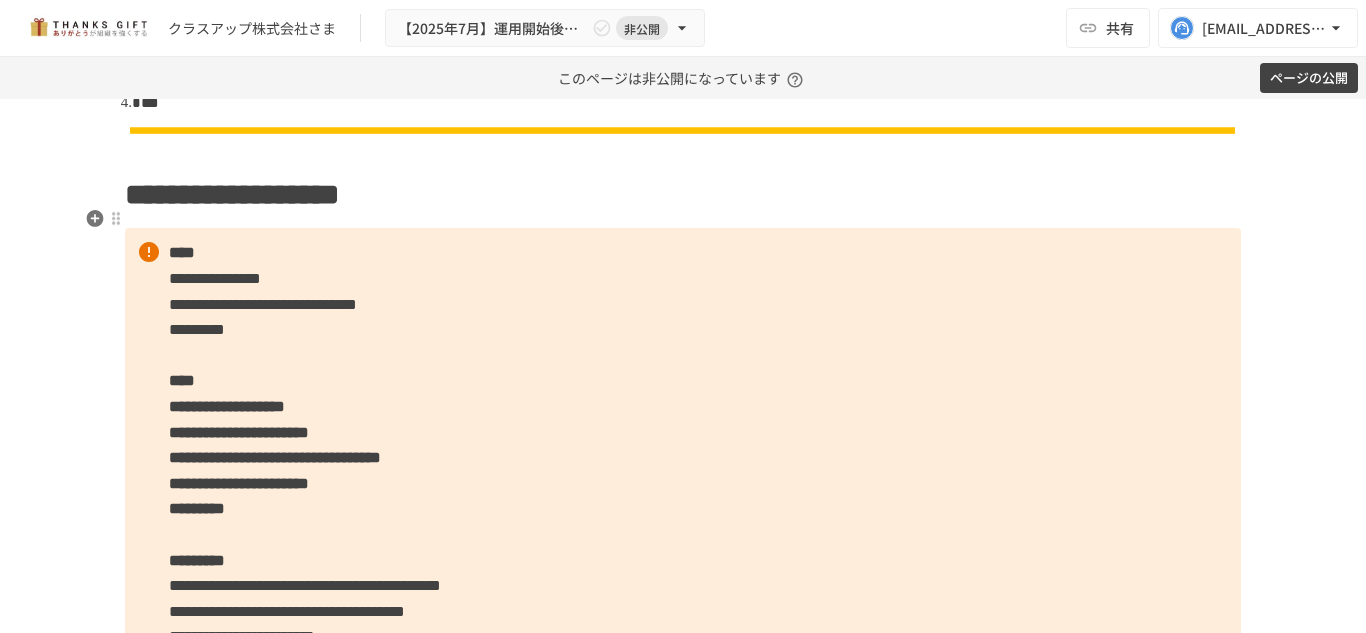 click on "**********" at bounding box center (683, 195) 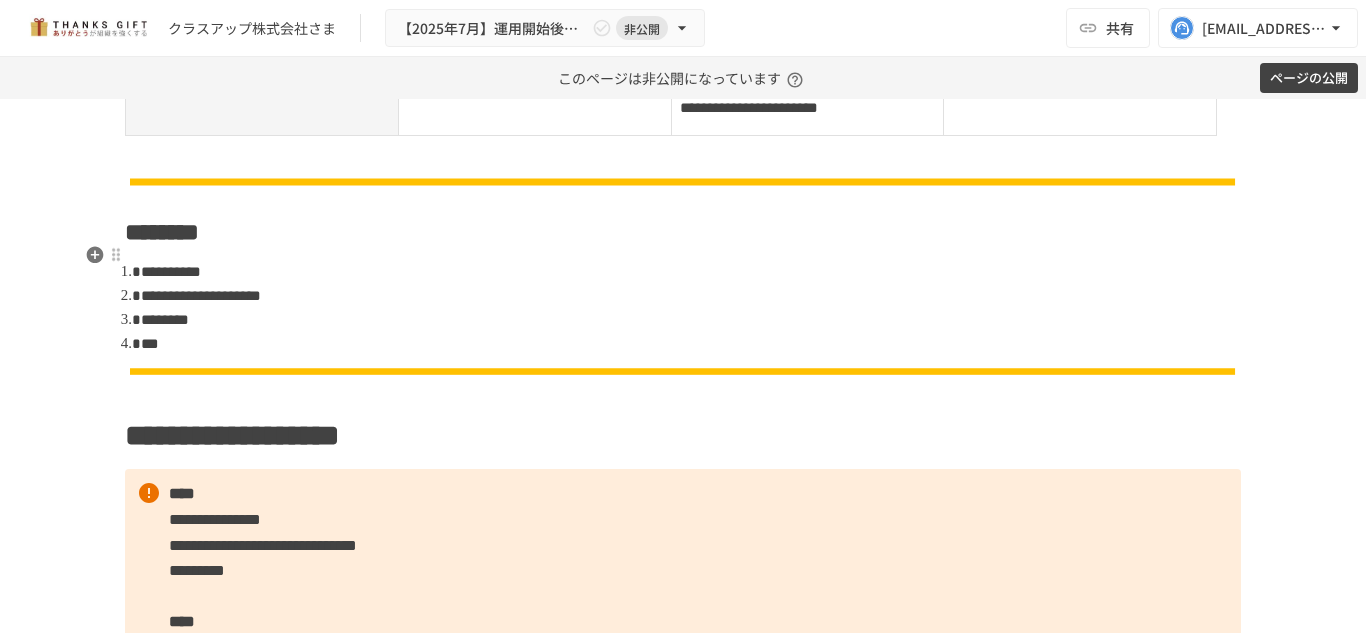 scroll, scrollTop: 2896, scrollLeft: 0, axis: vertical 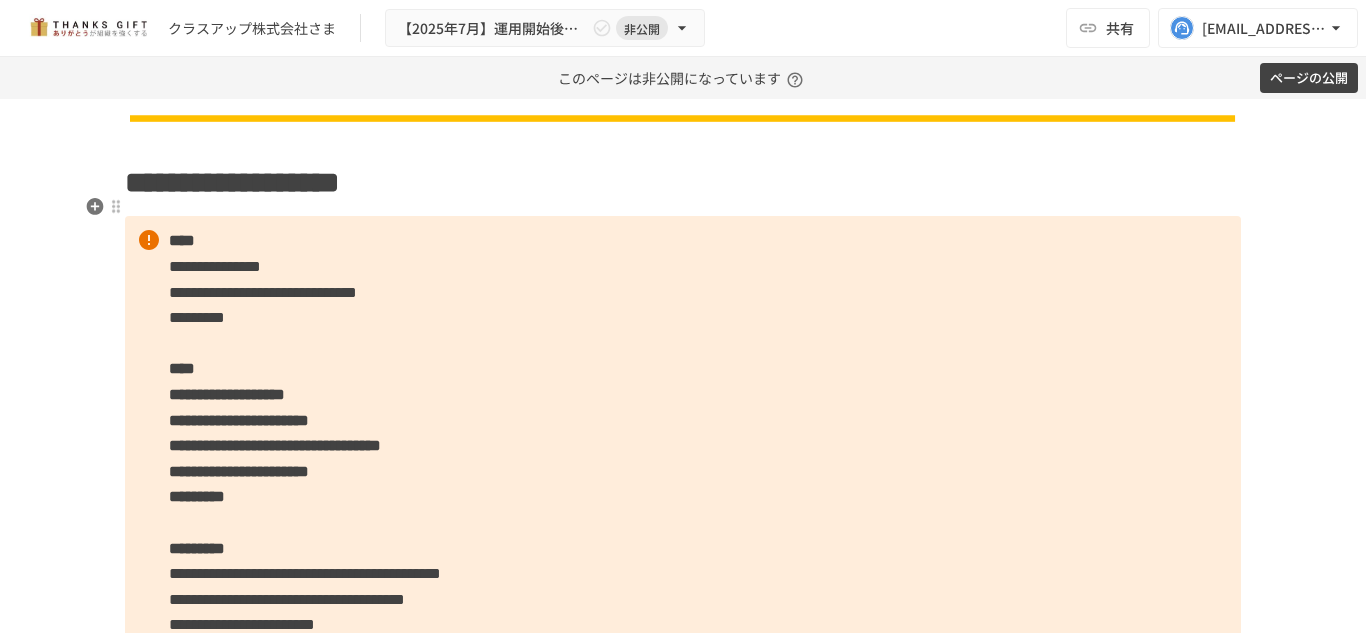 click on "**********" at bounding box center [232, 182] 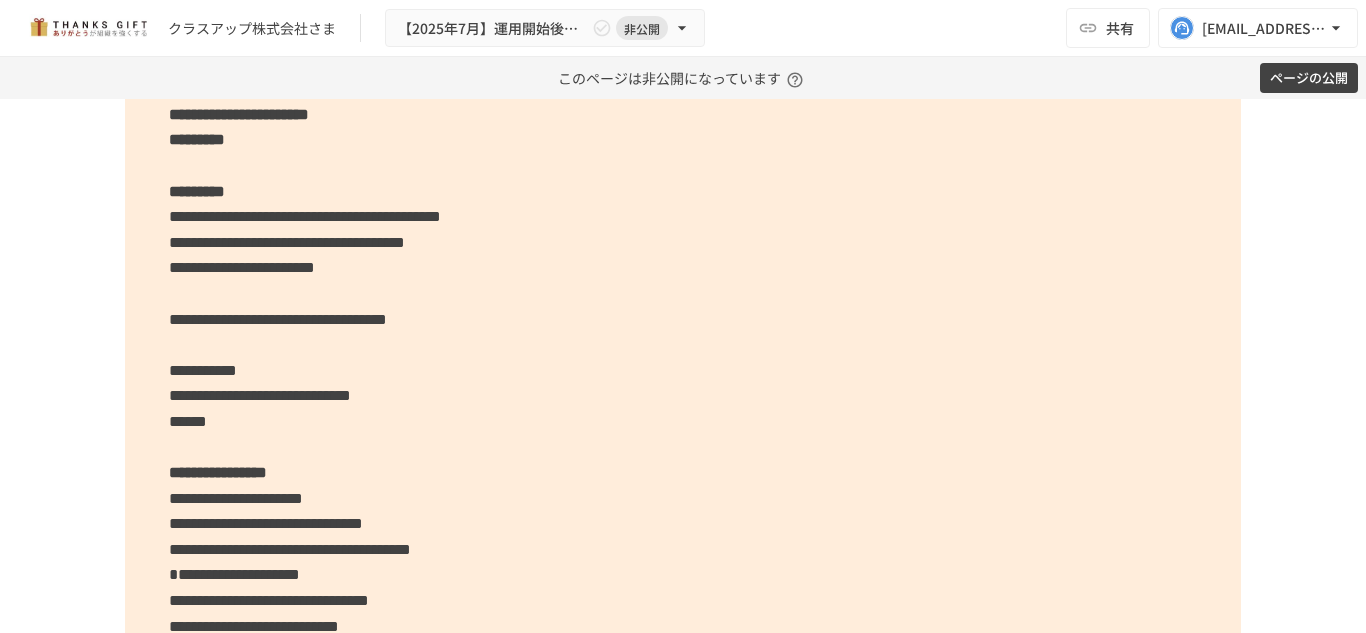 scroll, scrollTop: 3573, scrollLeft: 0, axis: vertical 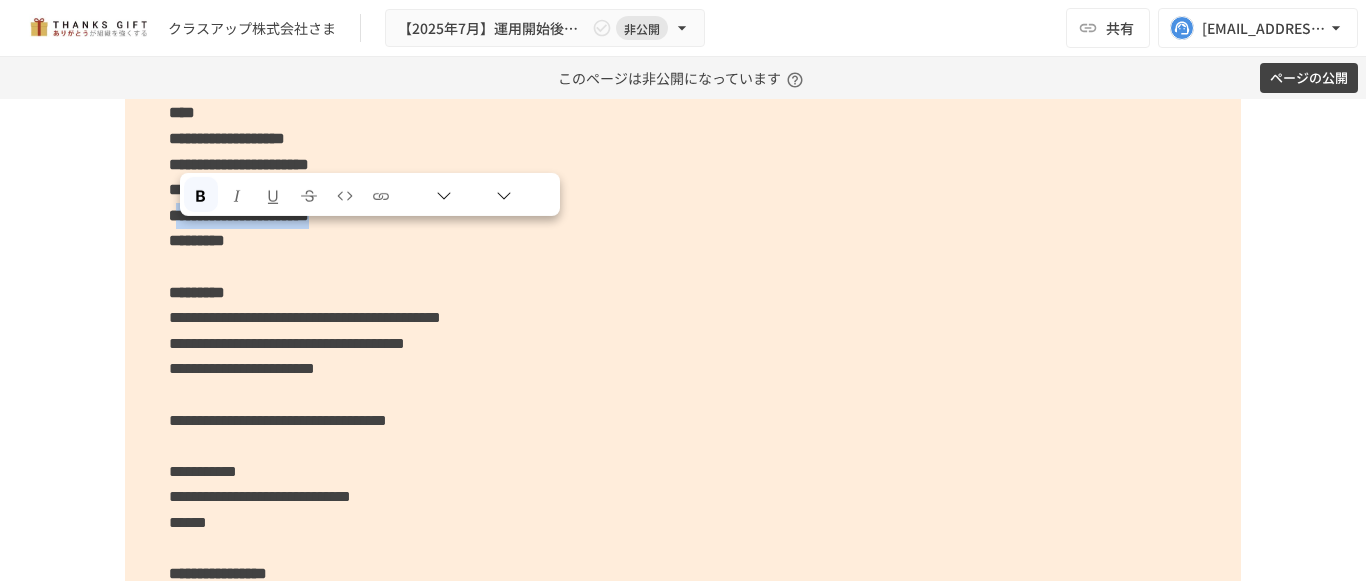 drag, startPoint x: 183, startPoint y: 232, endPoint x: 513, endPoint y: 236, distance: 330.02423 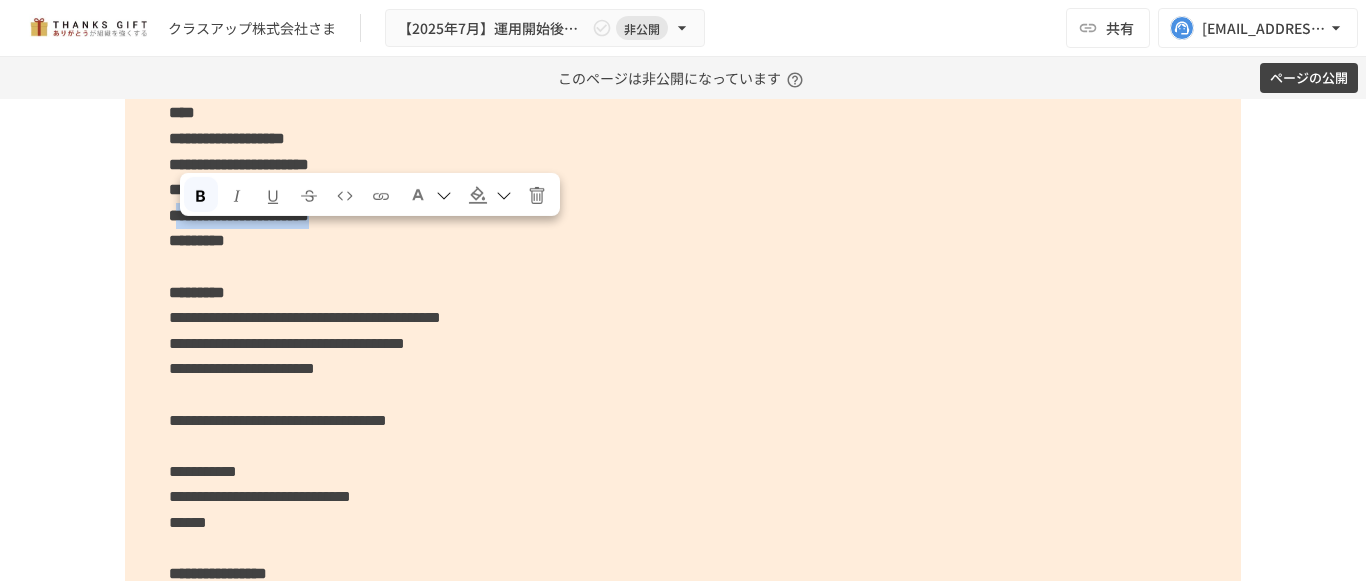 click on "**********" at bounding box center (683, 778) 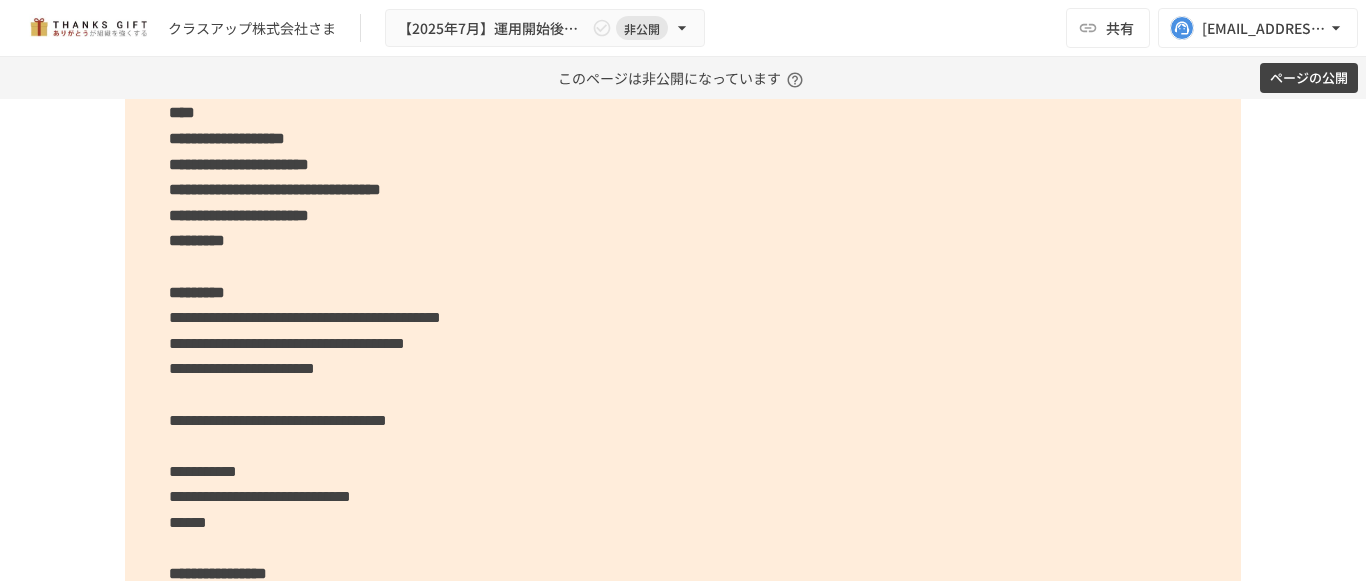 click on "**********" at bounding box center [683, 778] 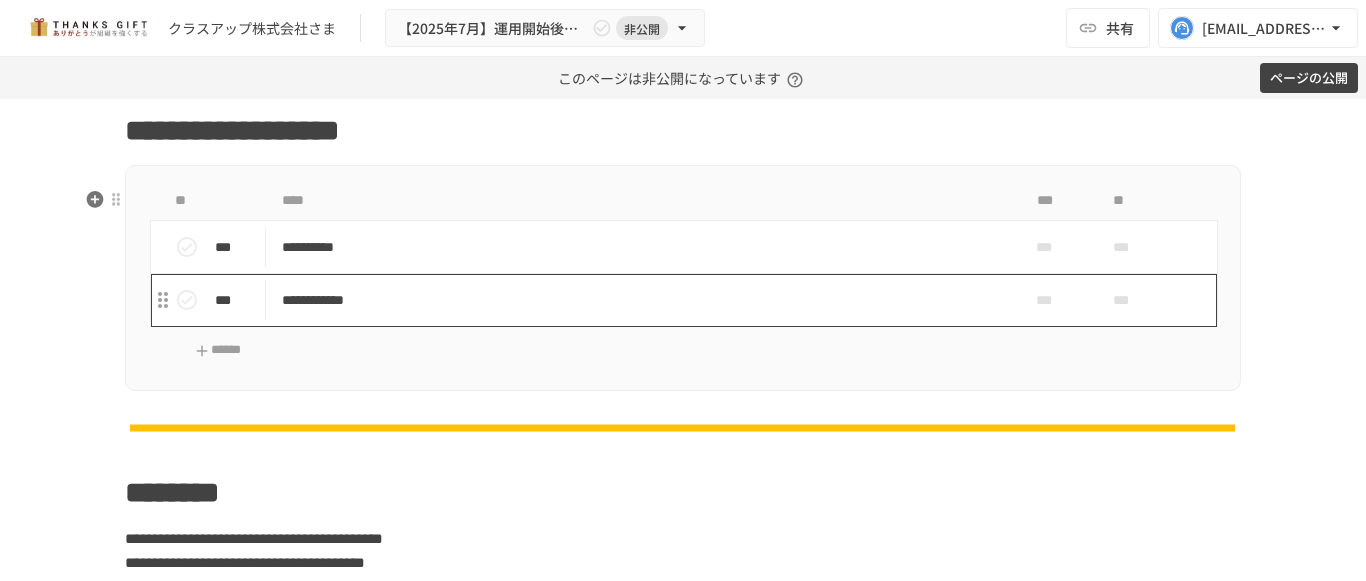 scroll, scrollTop: 4875, scrollLeft: 0, axis: vertical 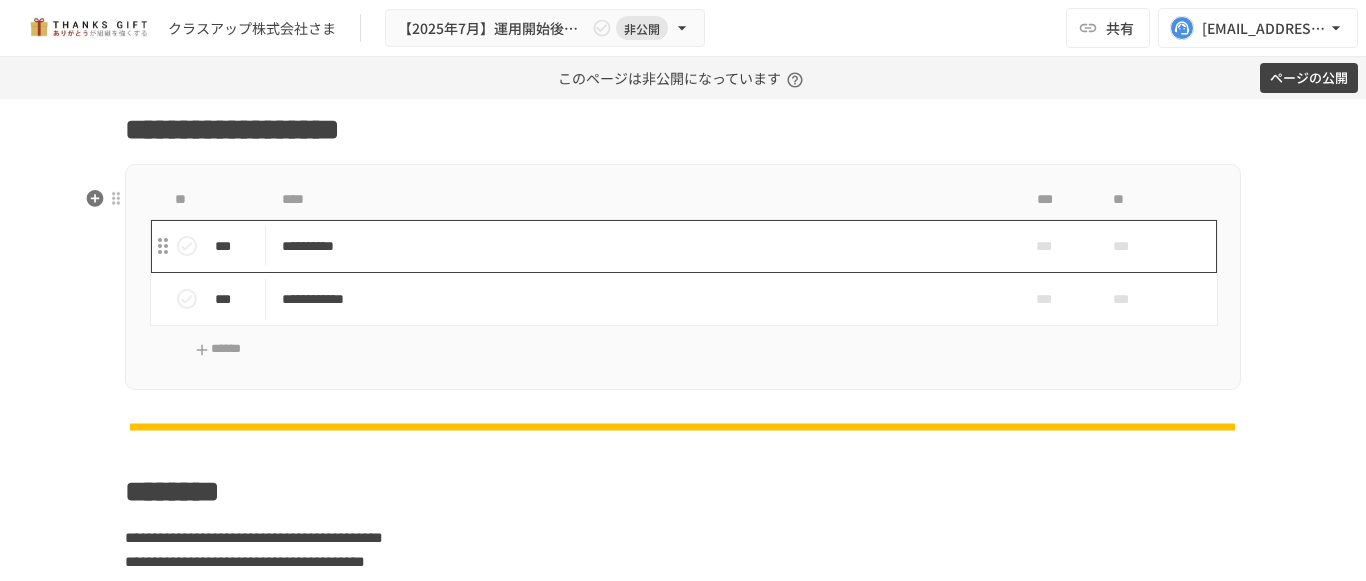 click on "**********" at bounding box center (641, 246) 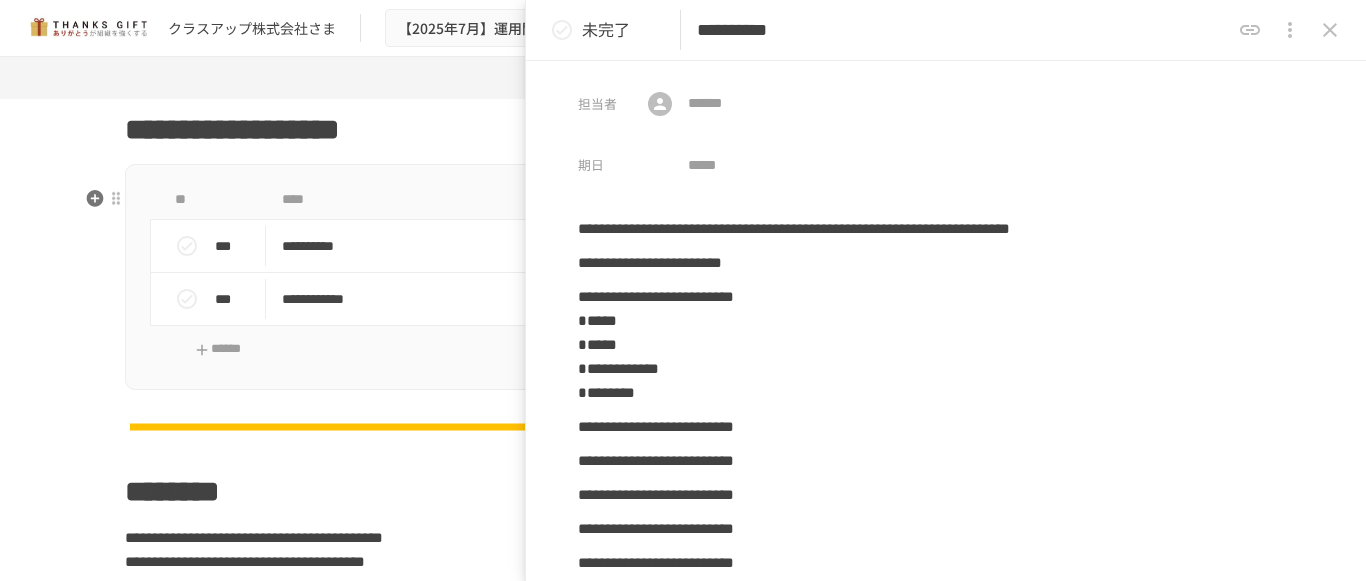scroll, scrollTop: 3472, scrollLeft: 0, axis: vertical 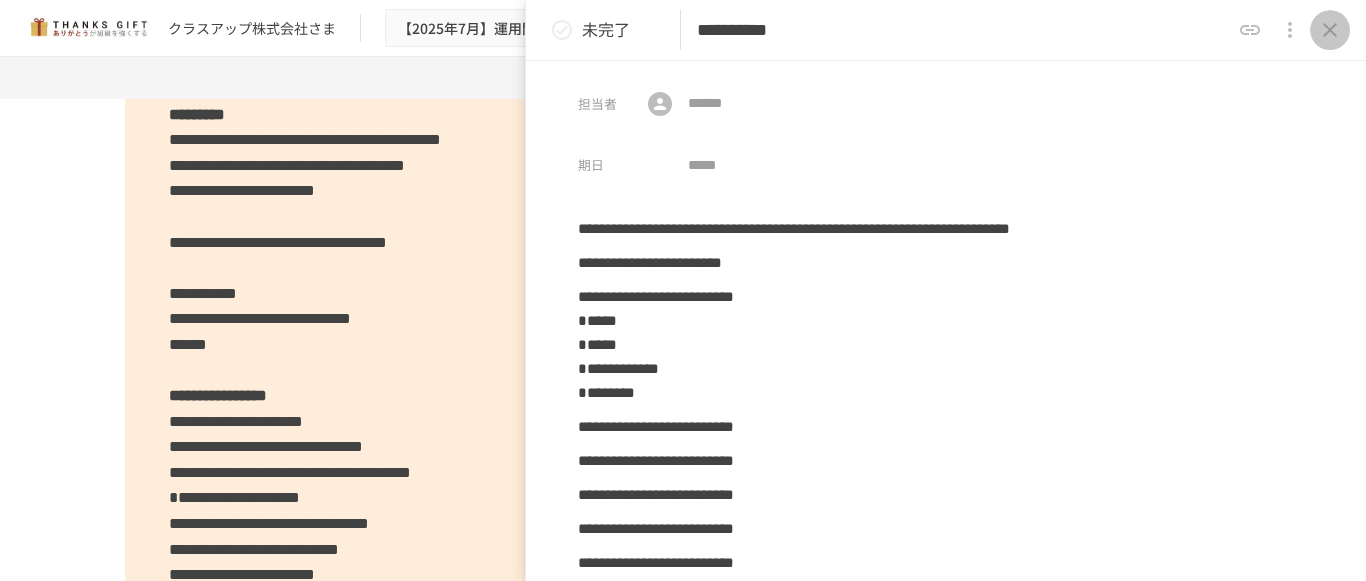click 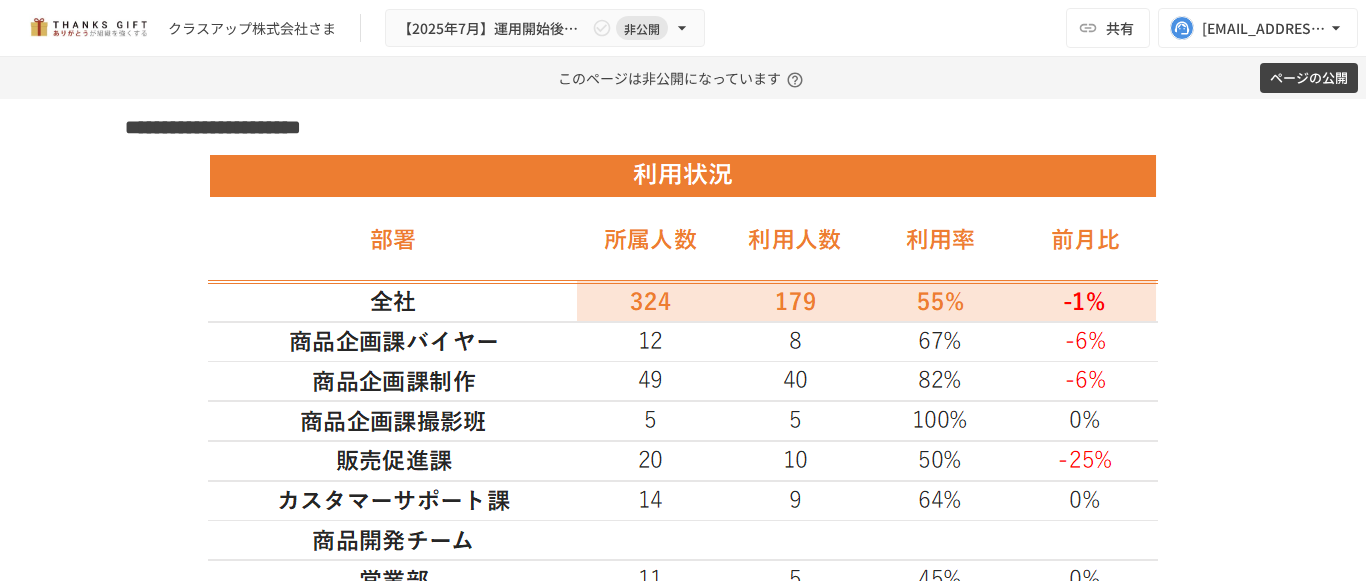 scroll, scrollTop: 5380, scrollLeft: 0, axis: vertical 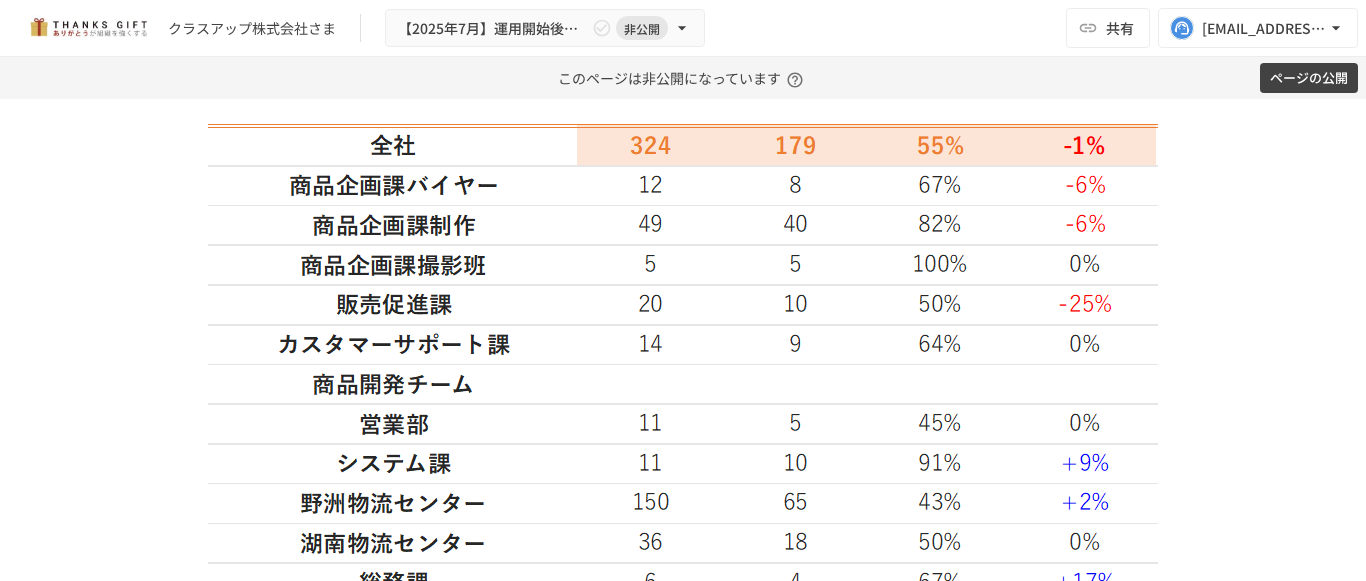 click at bounding box center [683, 340] 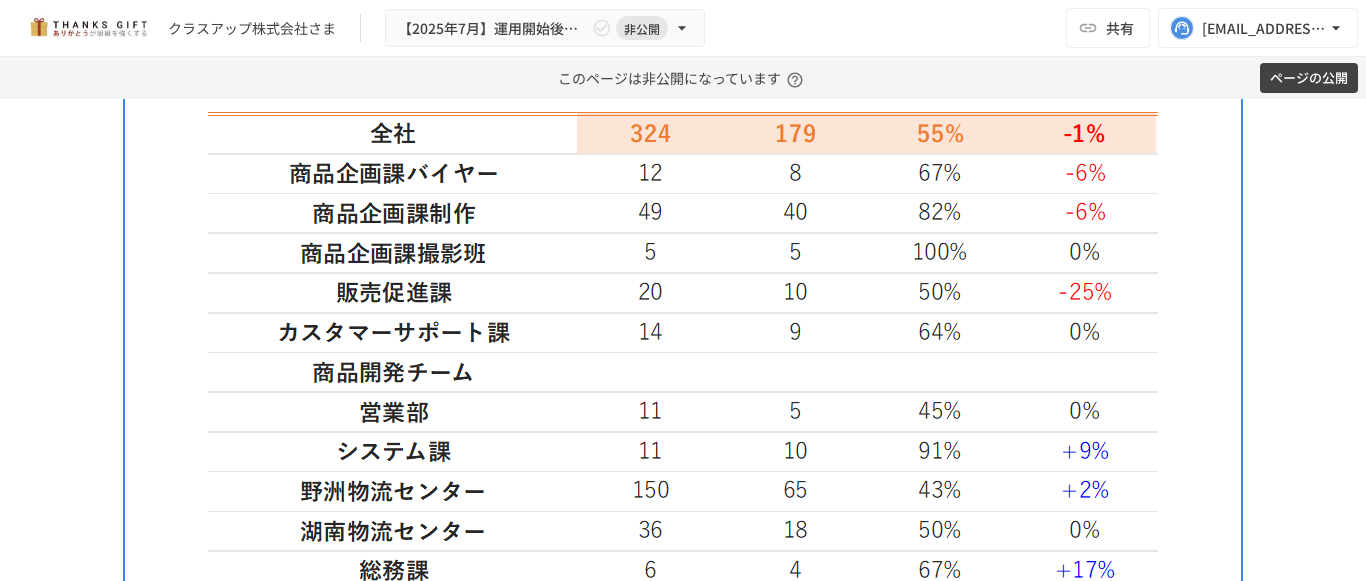 scroll, scrollTop: 5550, scrollLeft: 0, axis: vertical 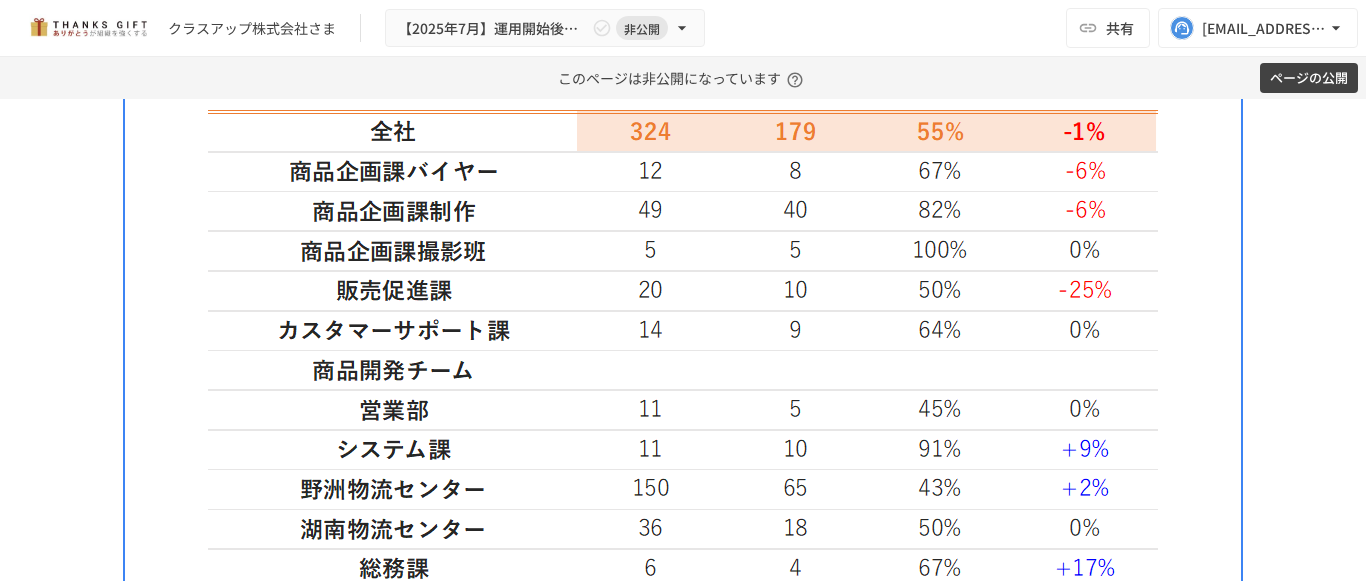 click on "**********" at bounding box center (683, 340) 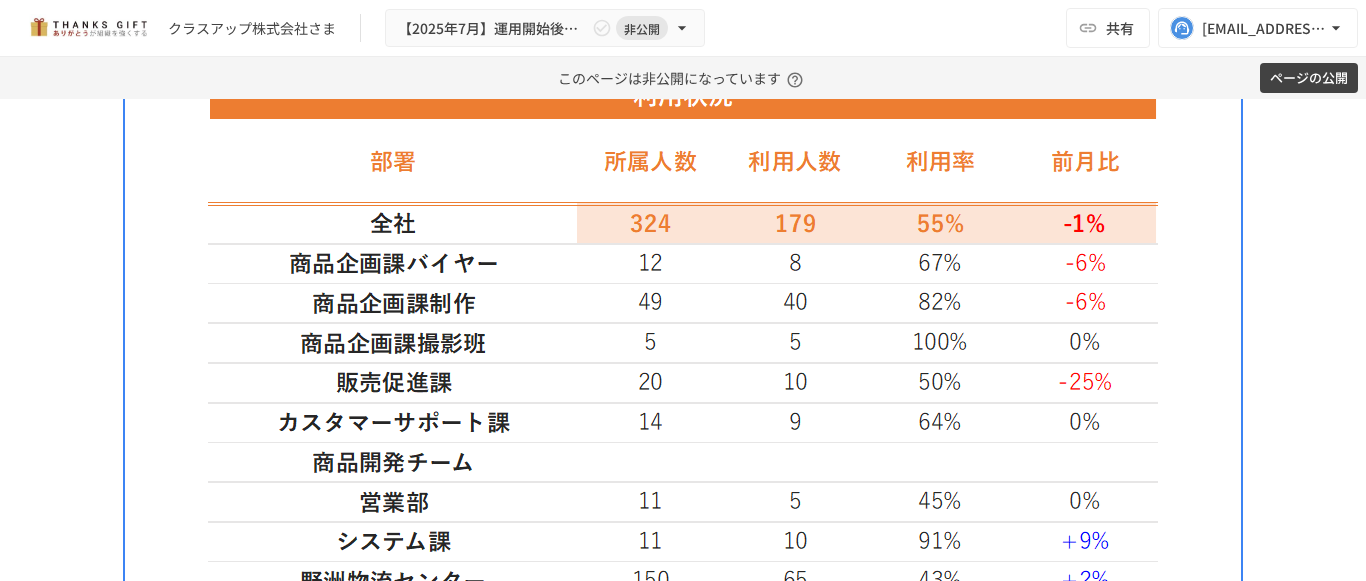scroll, scrollTop: 5458, scrollLeft: 0, axis: vertical 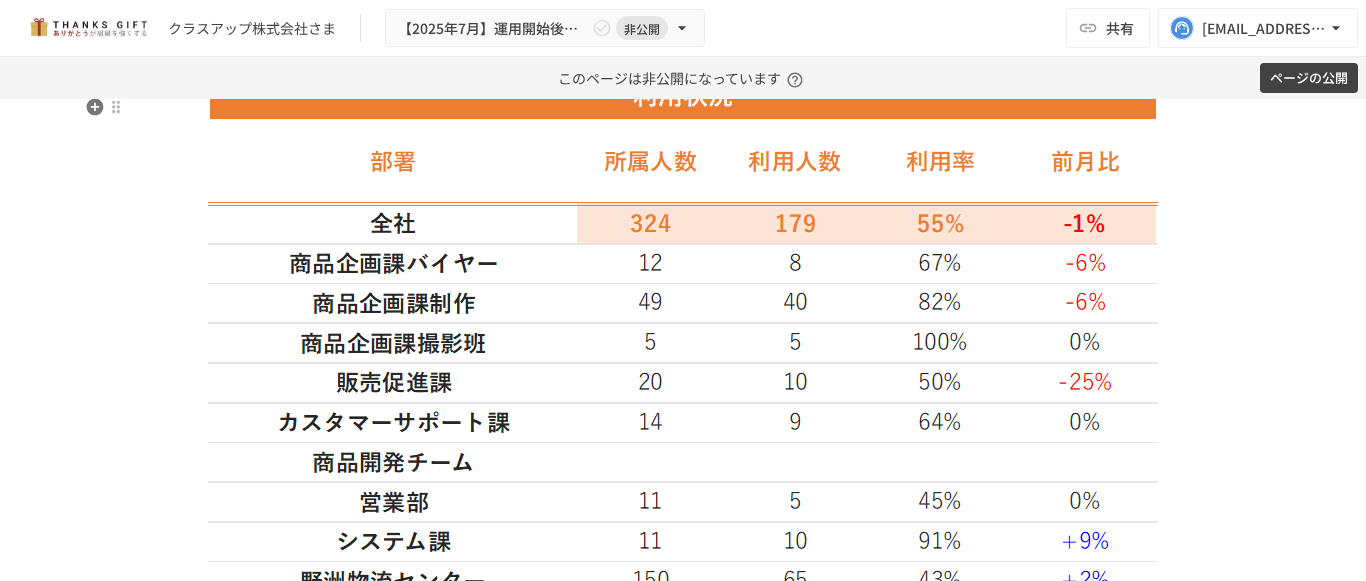 click on "**********" at bounding box center (683, 1958) 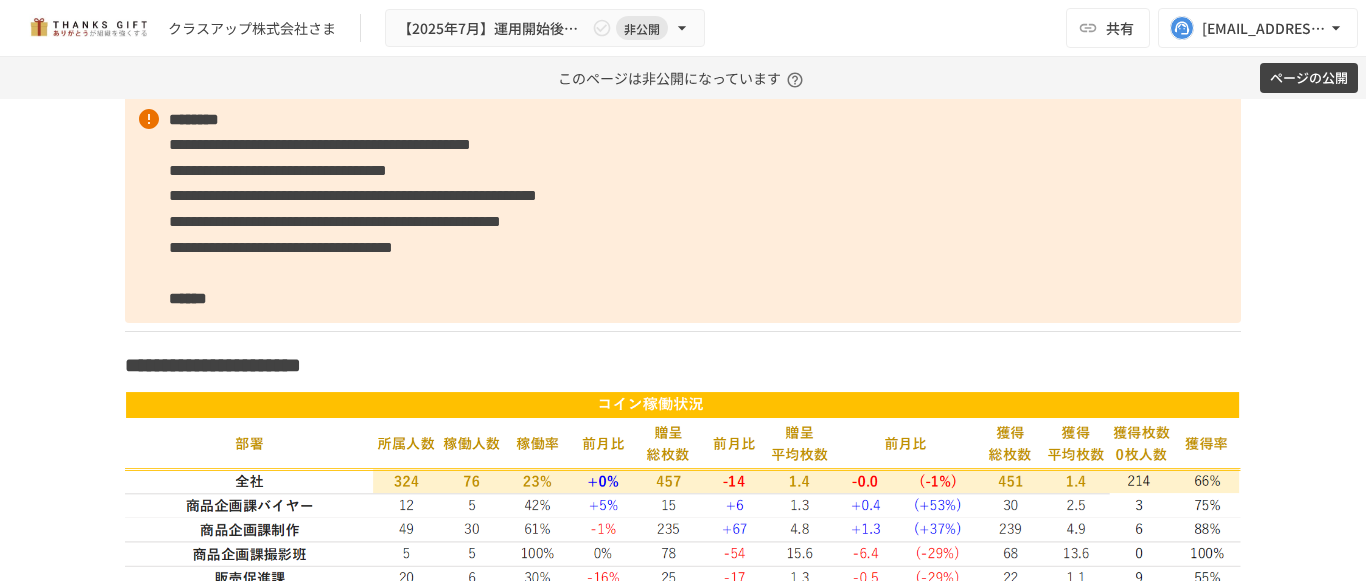 scroll, scrollTop: 6136, scrollLeft: 0, axis: vertical 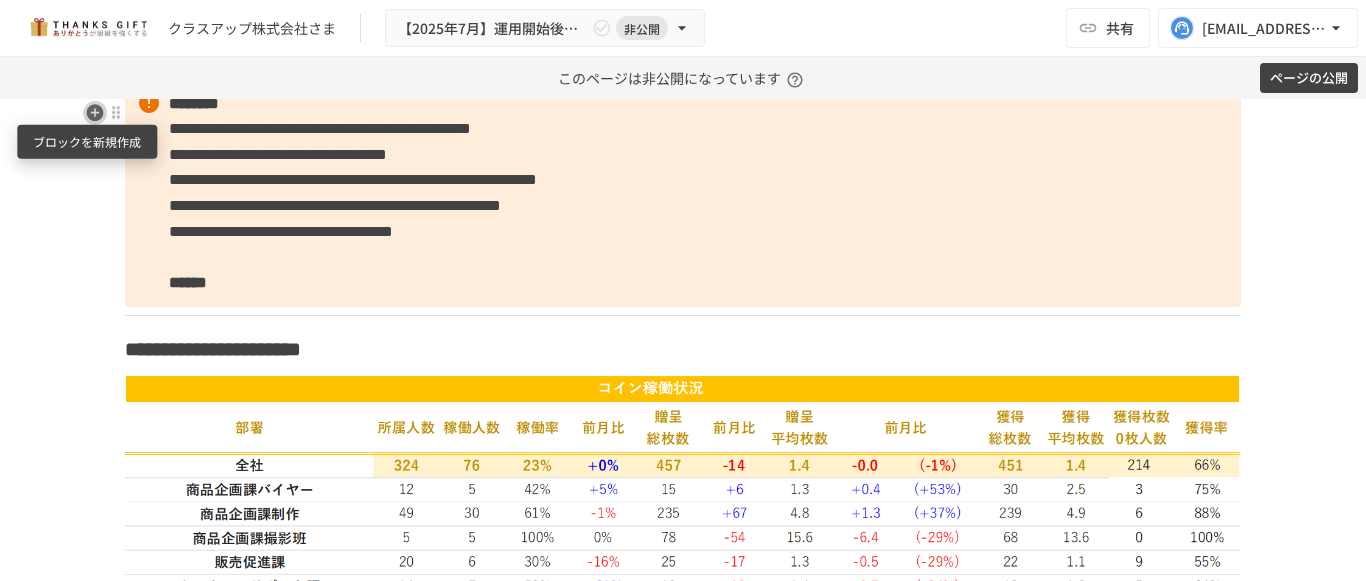 click 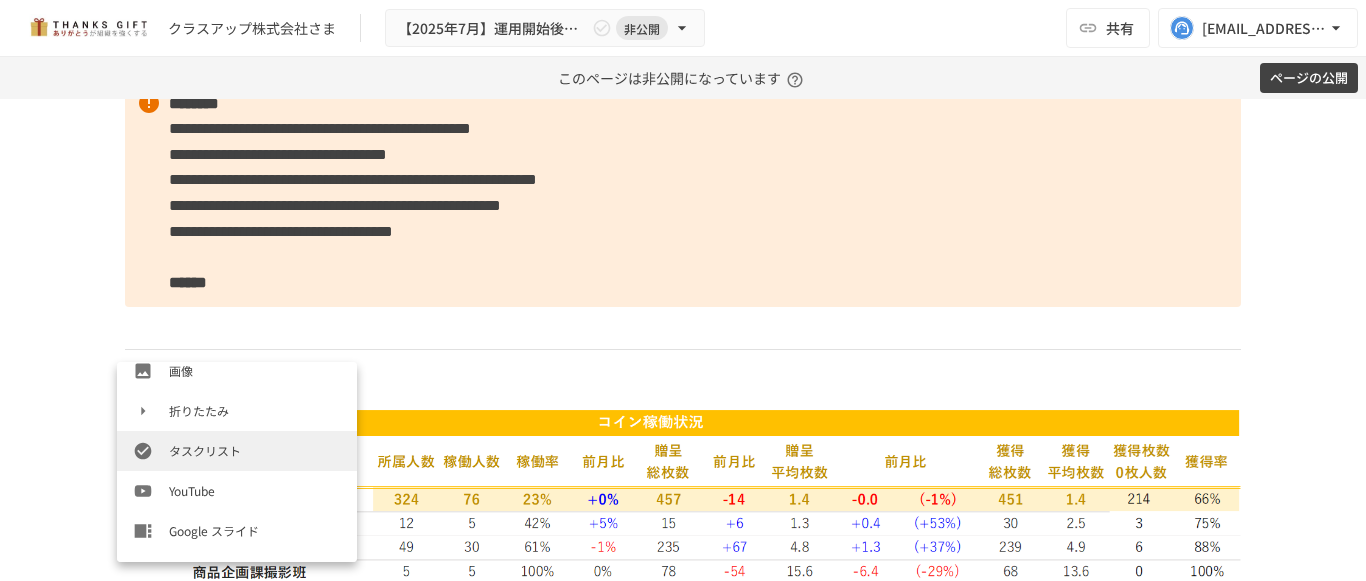 scroll, scrollTop: 412, scrollLeft: 0, axis: vertical 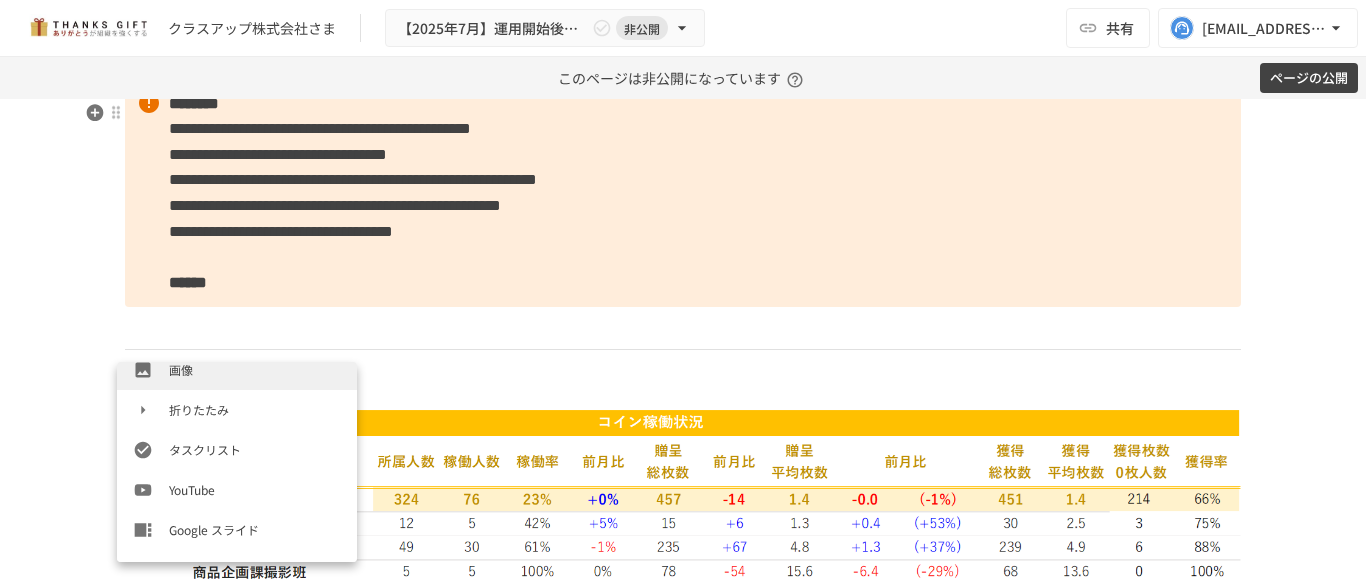 click on "**********" at bounding box center (683, 1283) 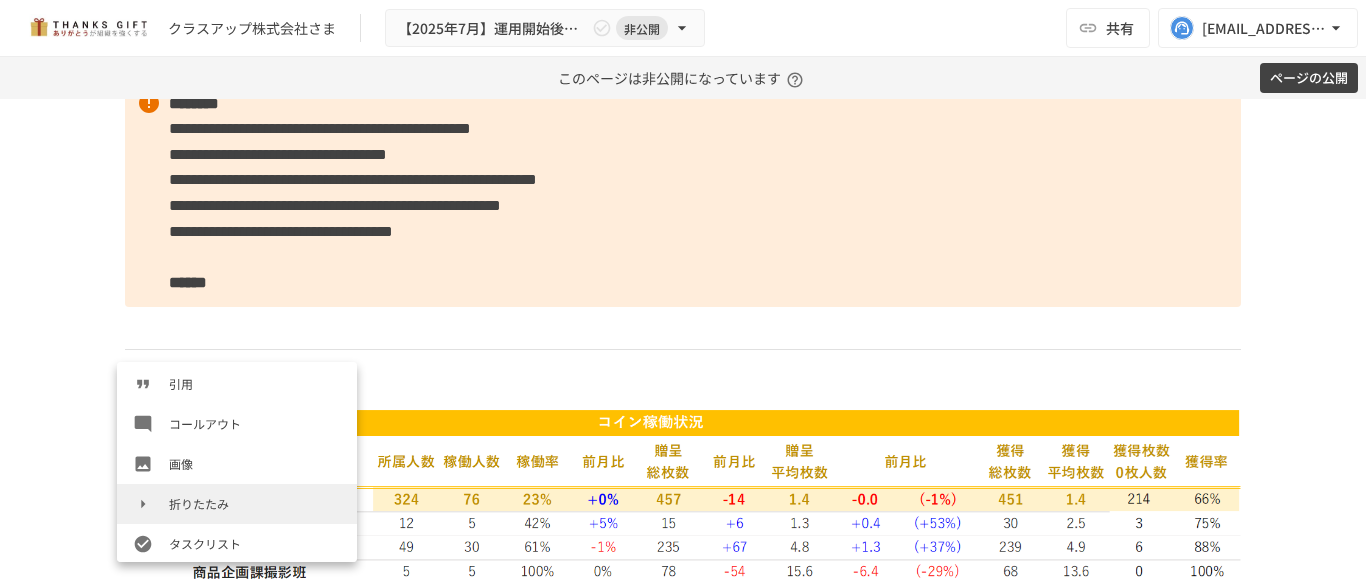 scroll, scrollTop: 317, scrollLeft: 0, axis: vertical 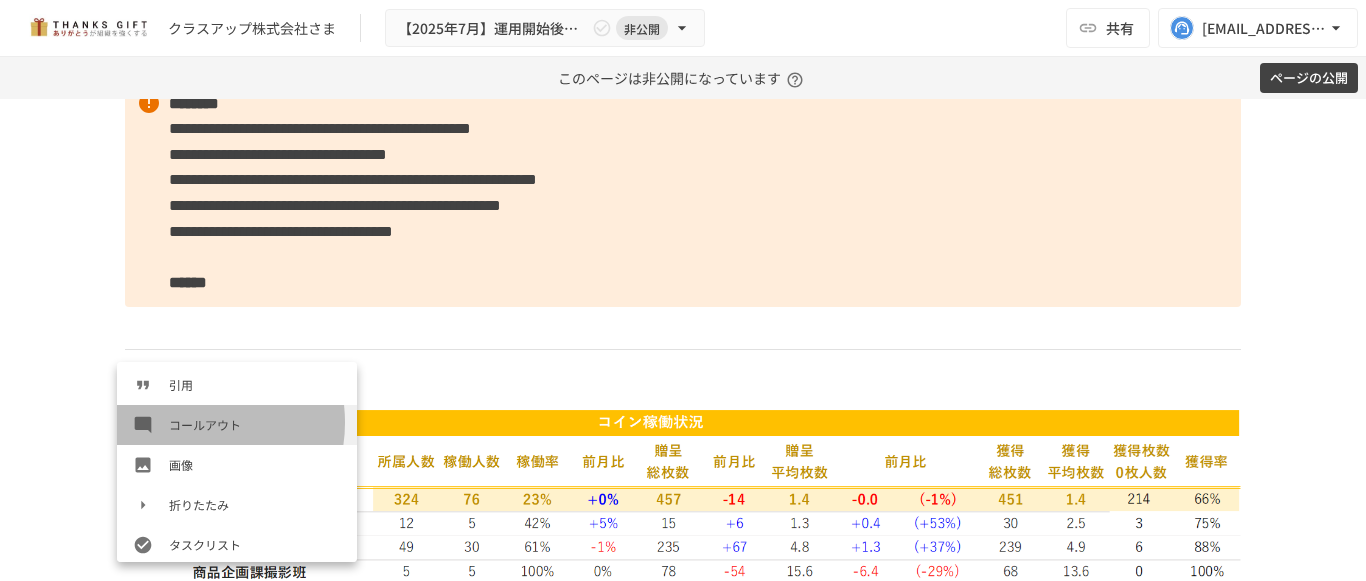 click on "コールアウト" at bounding box center [255, 424] 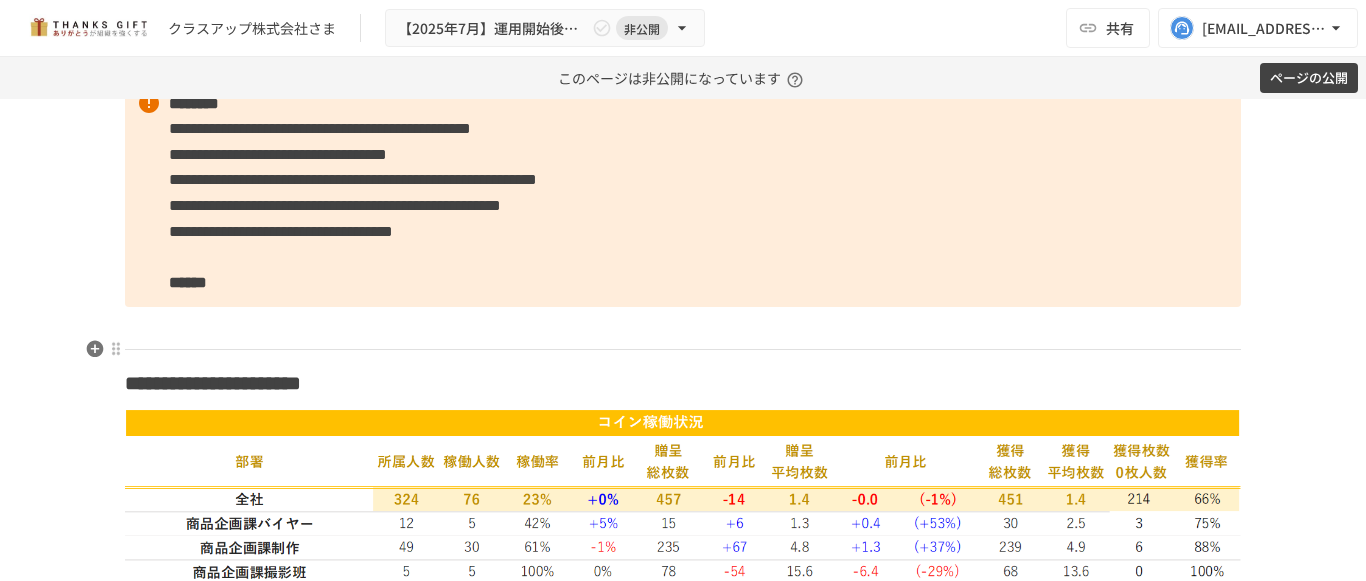click at bounding box center [683, 328] 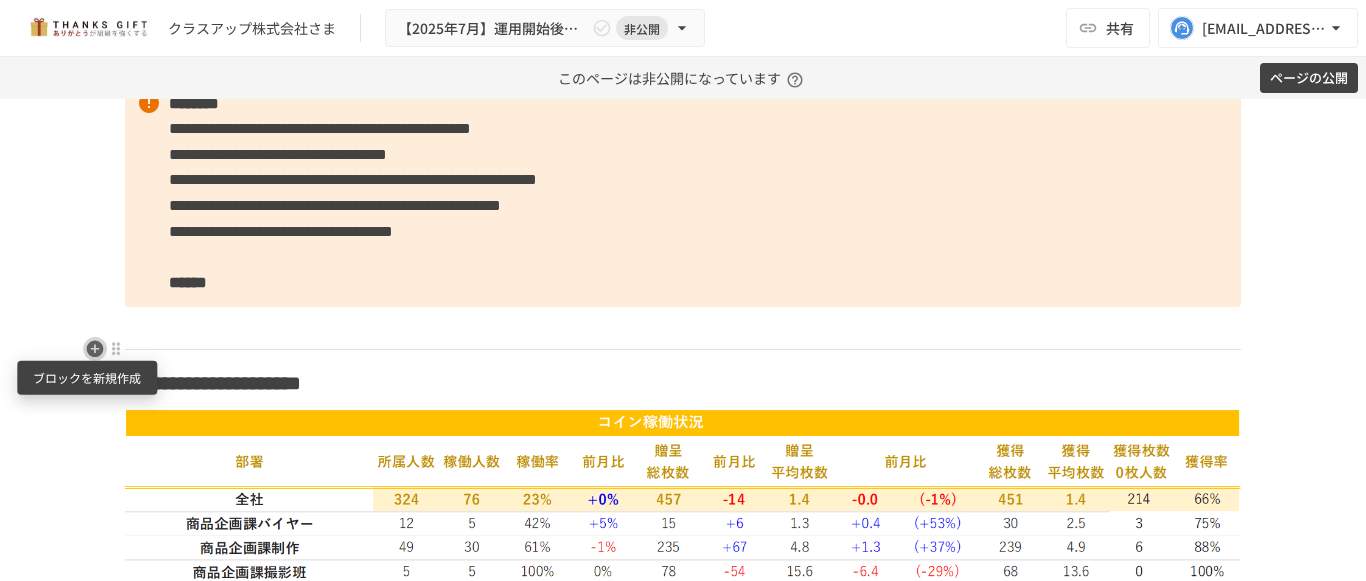 click 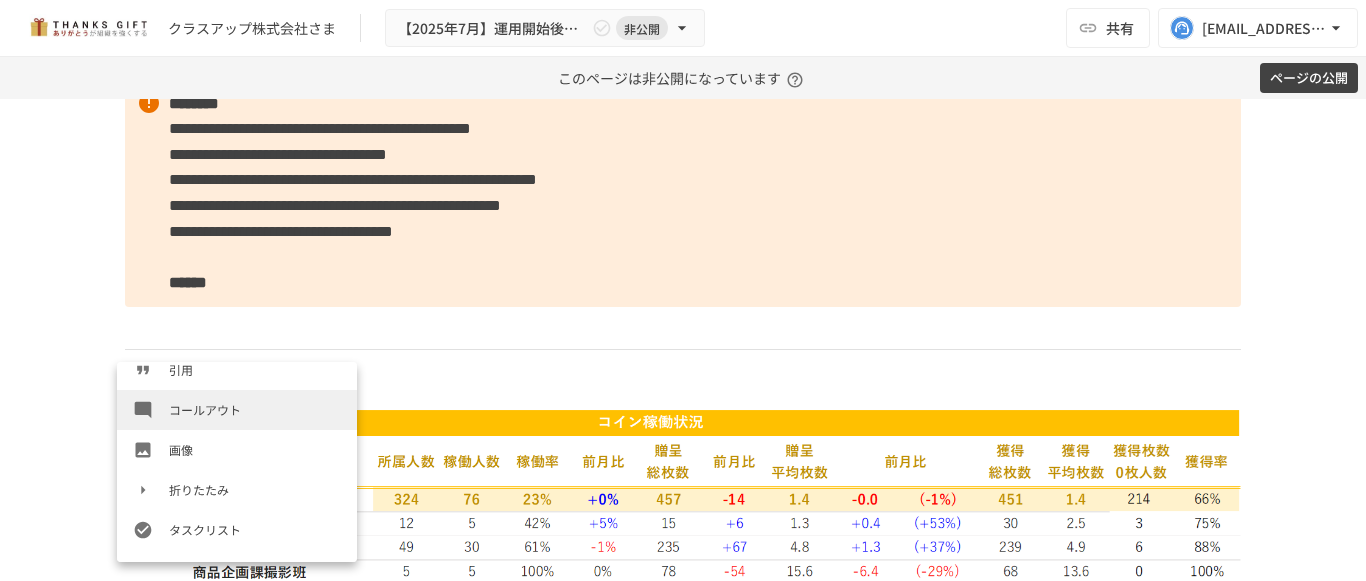 scroll, scrollTop: 335, scrollLeft: 0, axis: vertical 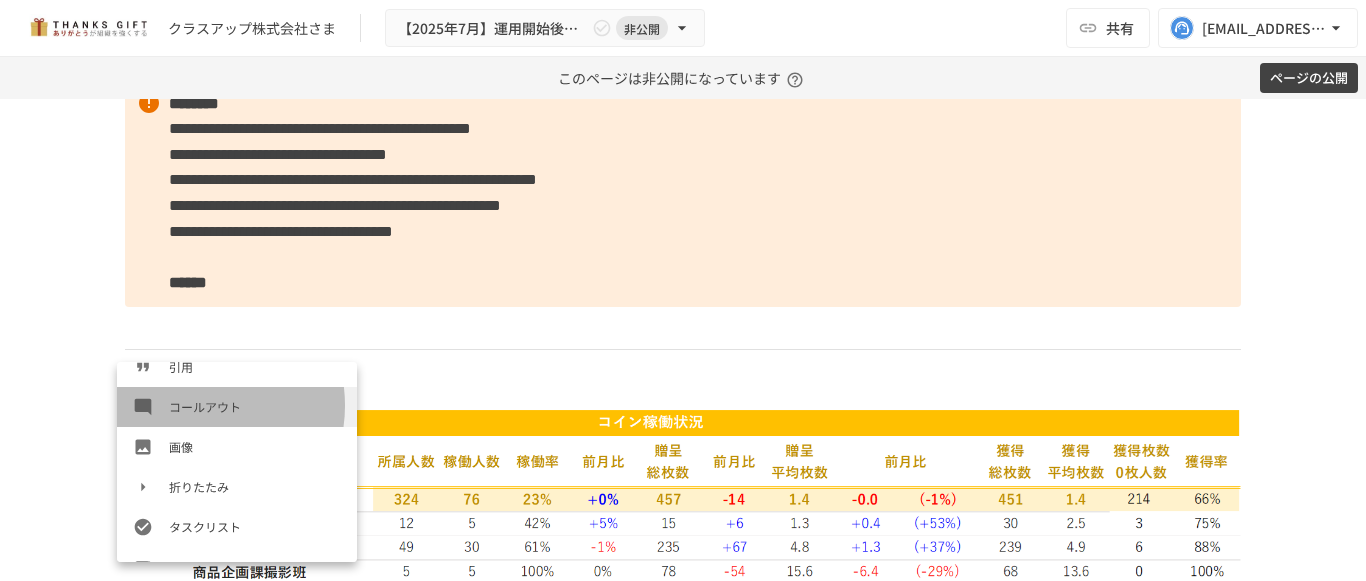 click on "コールアウト" at bounding box center [255, 406] 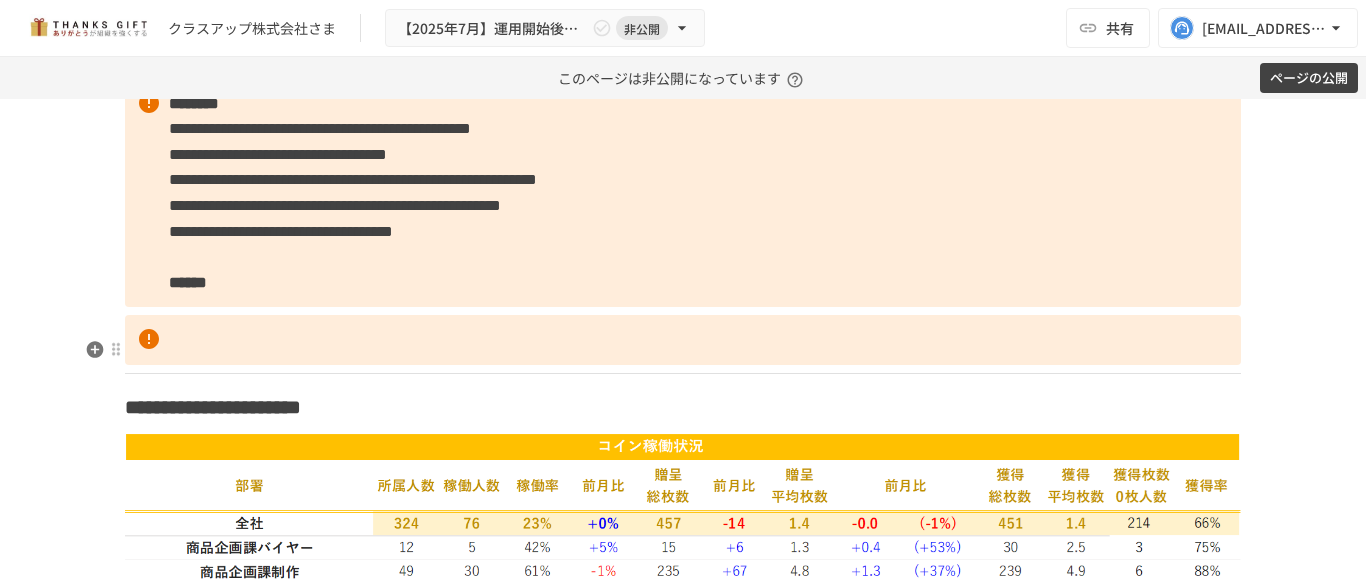 type 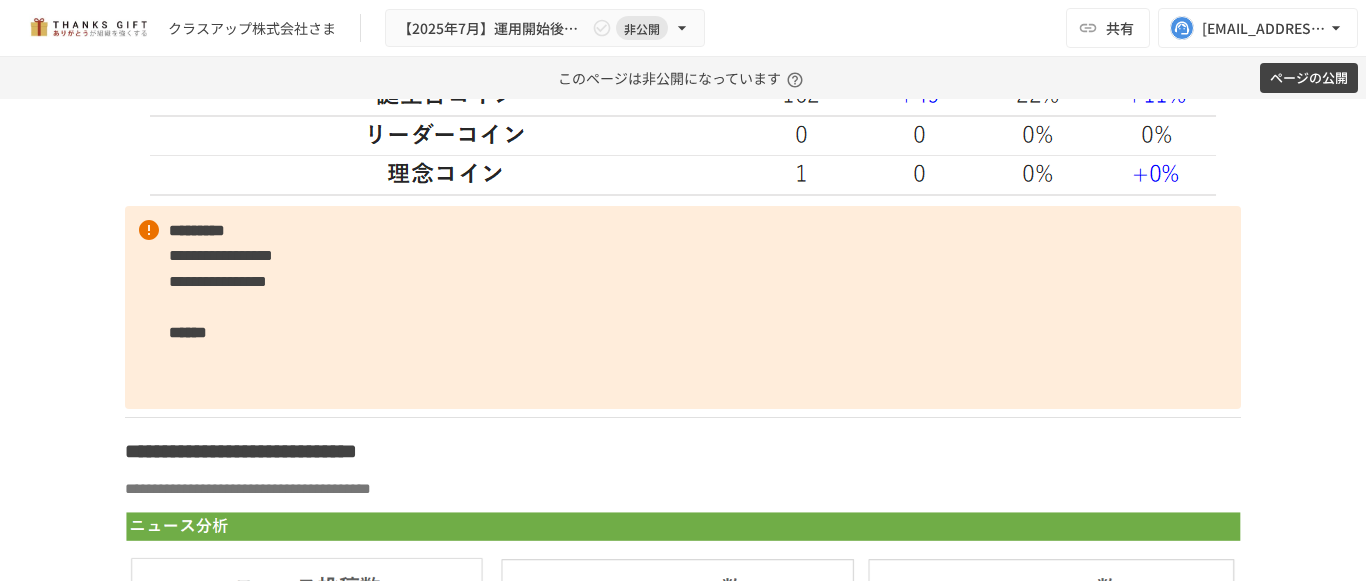 scroll, scrollTop: 7868, scrollLeft: 0, axis: vertical 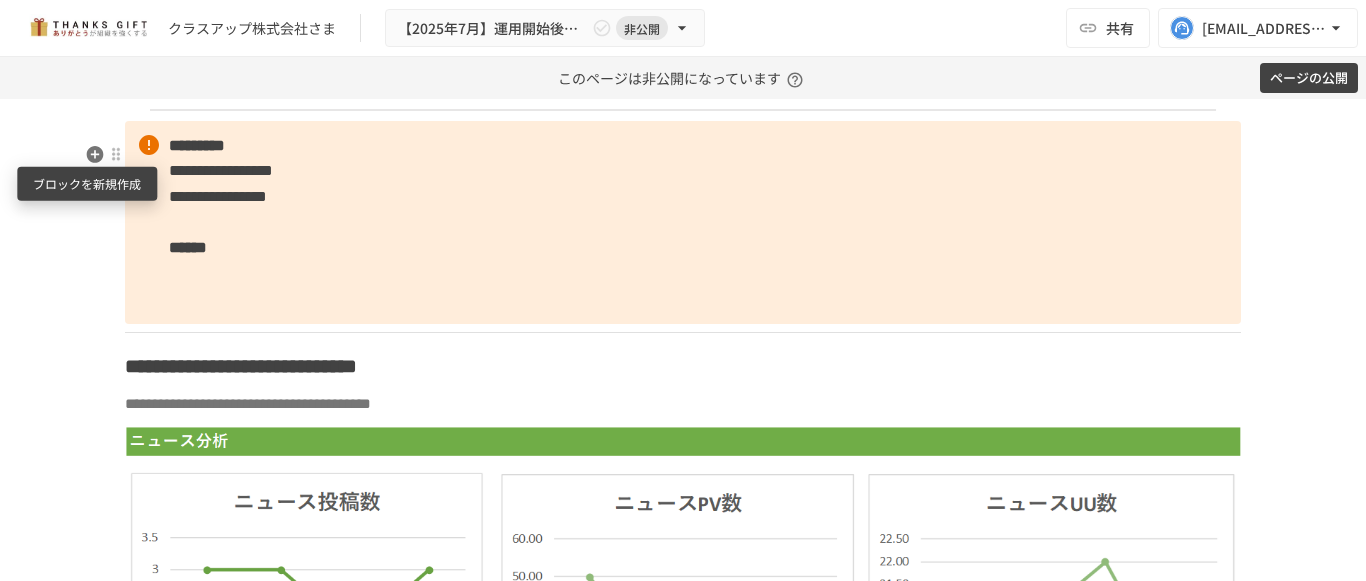click 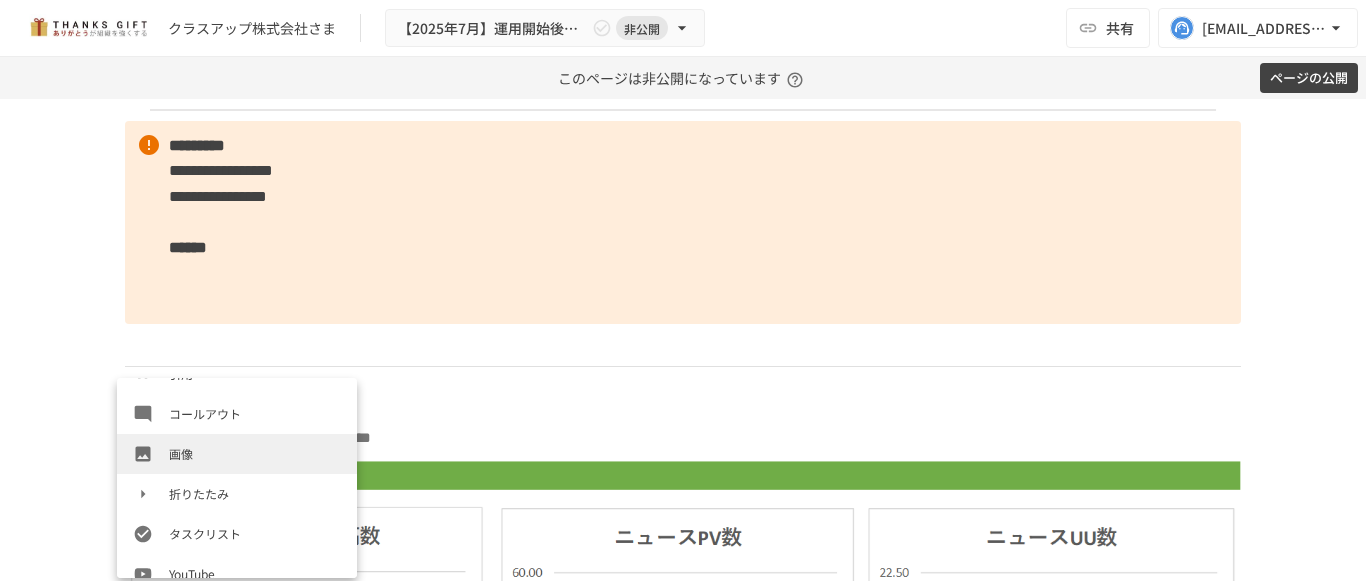 scroll, scrollTop: 343, scrollLeft: 0, axis: vertical 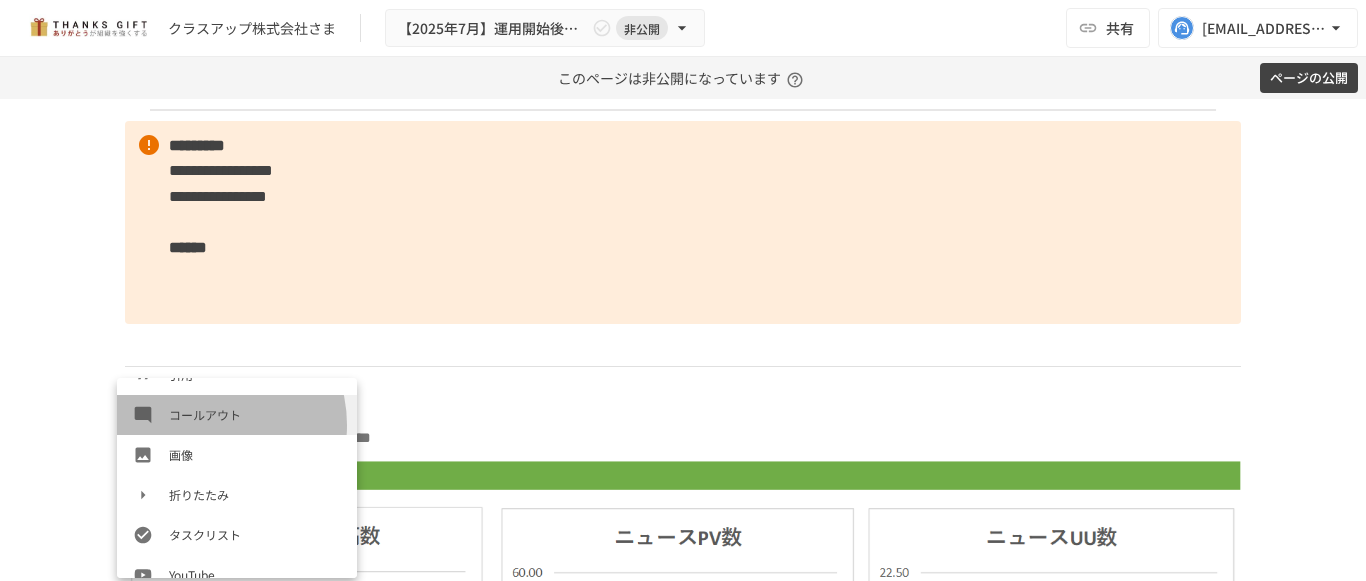 click on "コールアウト" at bounding box center (237, 415) 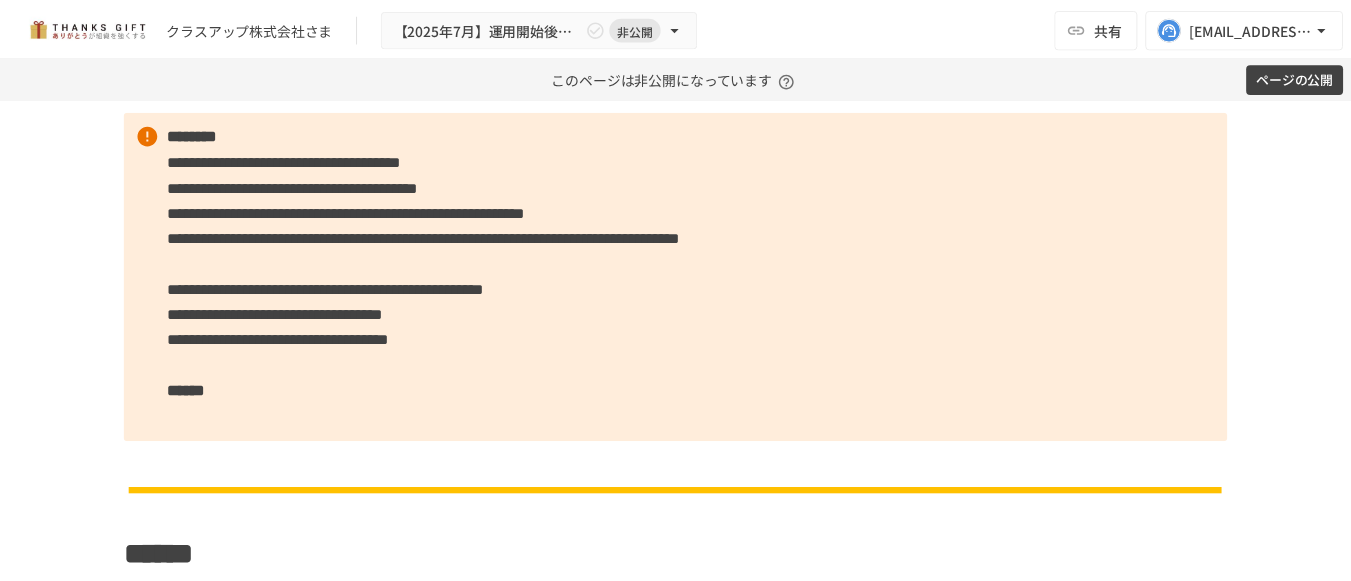 scroll, scrollTop: 9339, scrollLeft: 0, axis: vertical 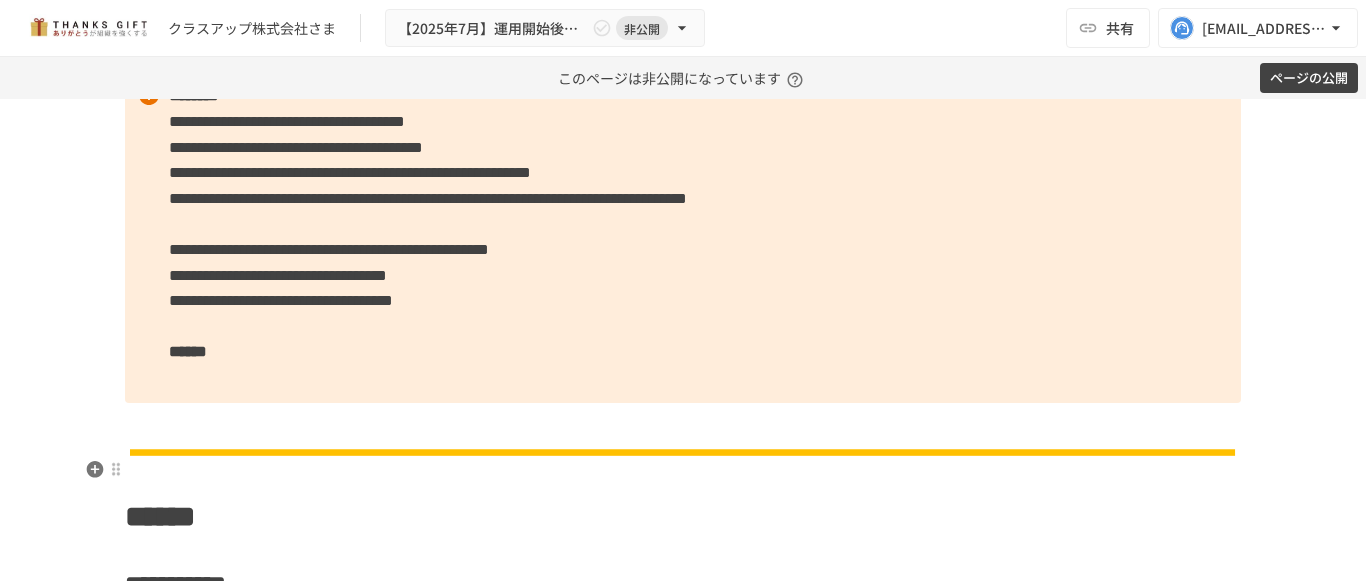 click at bounding box center (683, 424) 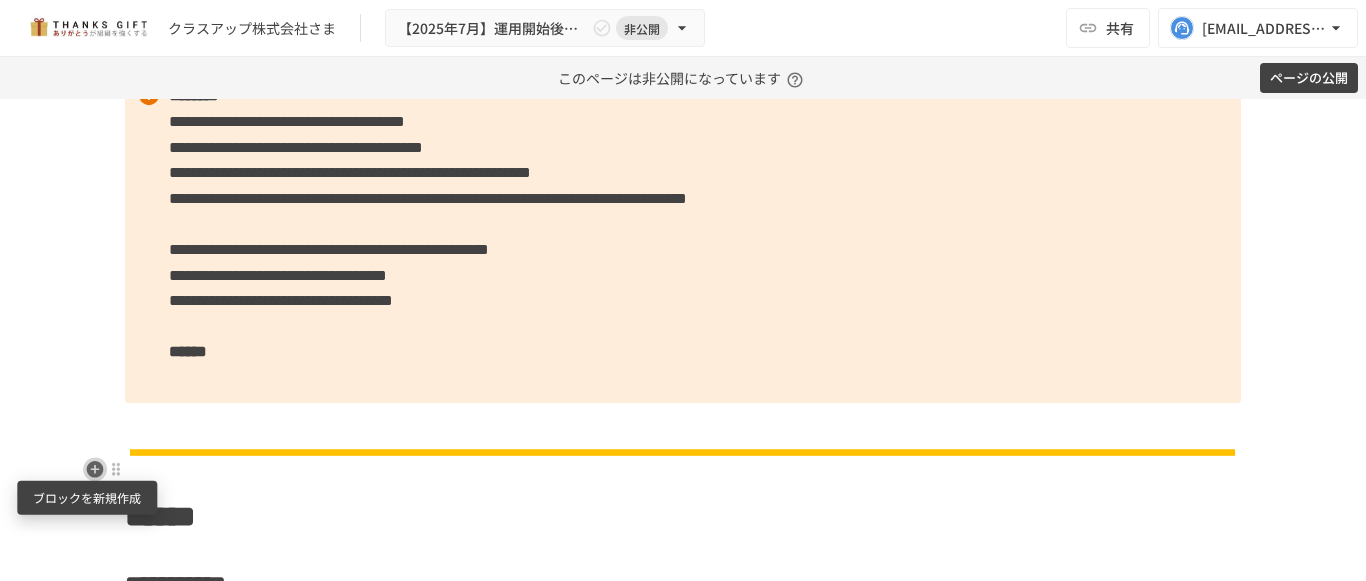 click 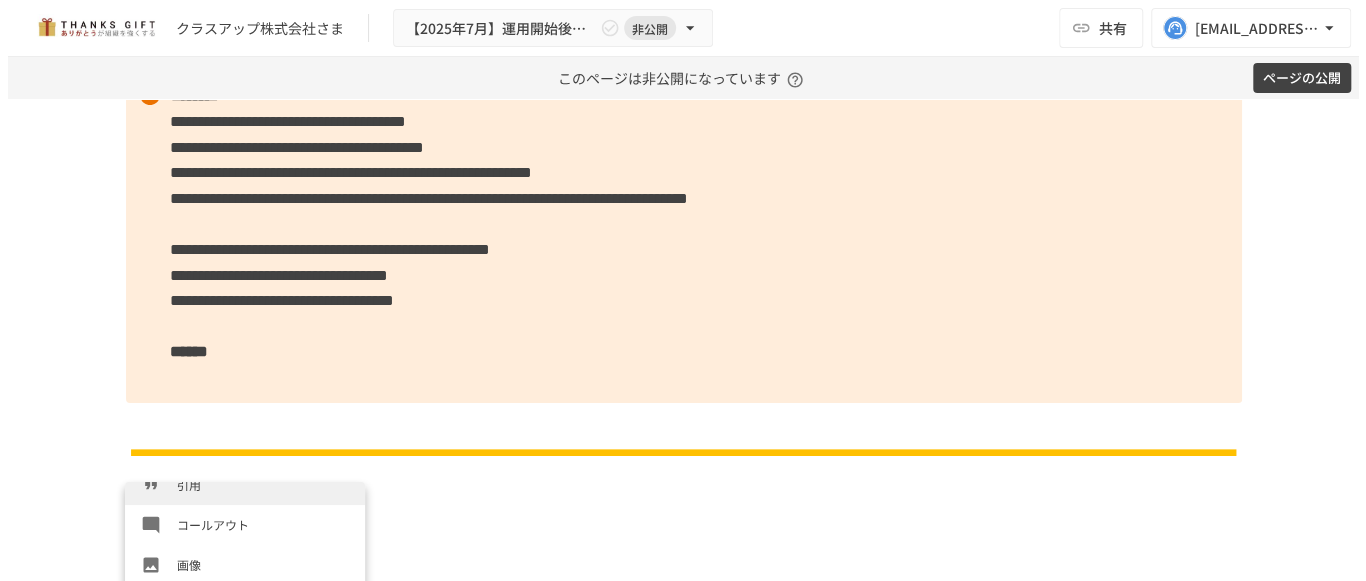 scroll, scrollTop: 336, scrollLeft: 0, axis: vertical 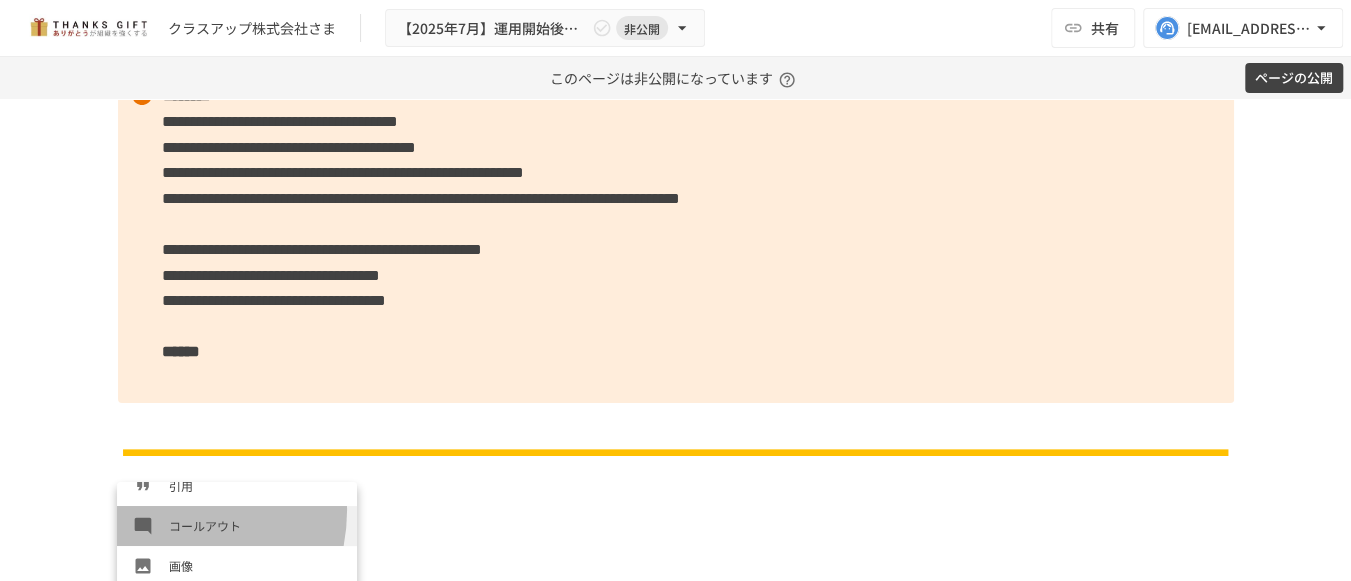 click on "コールアウト" at bounding box center [237, 526] 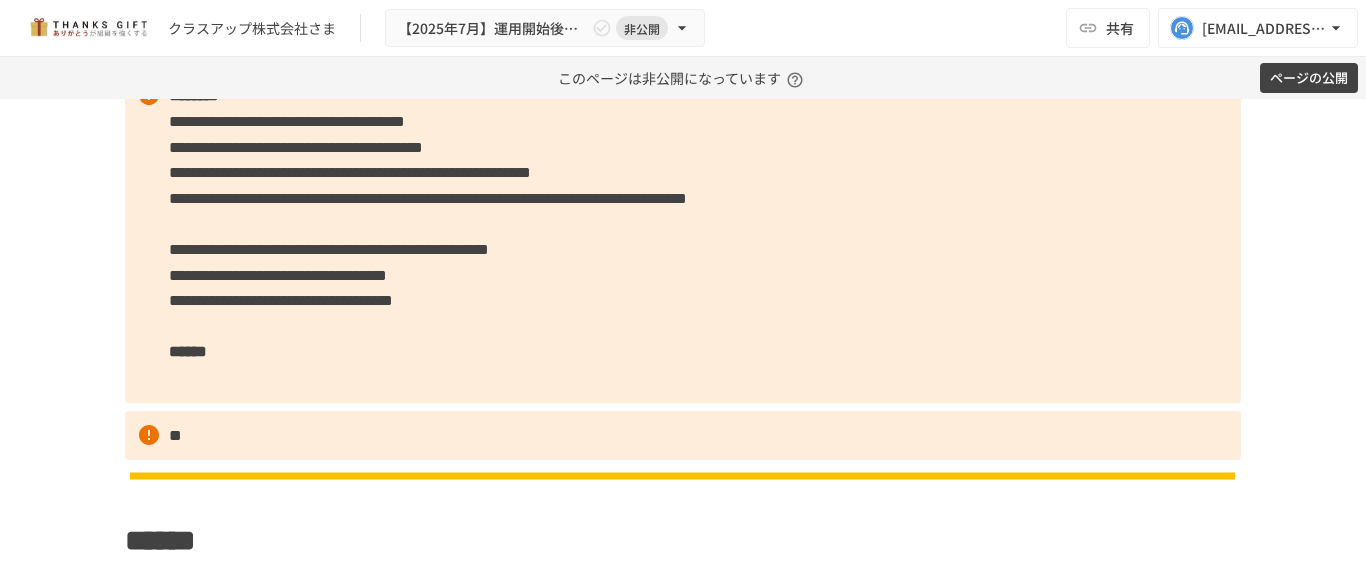 click on "**********" at bounding box center (683, 340) 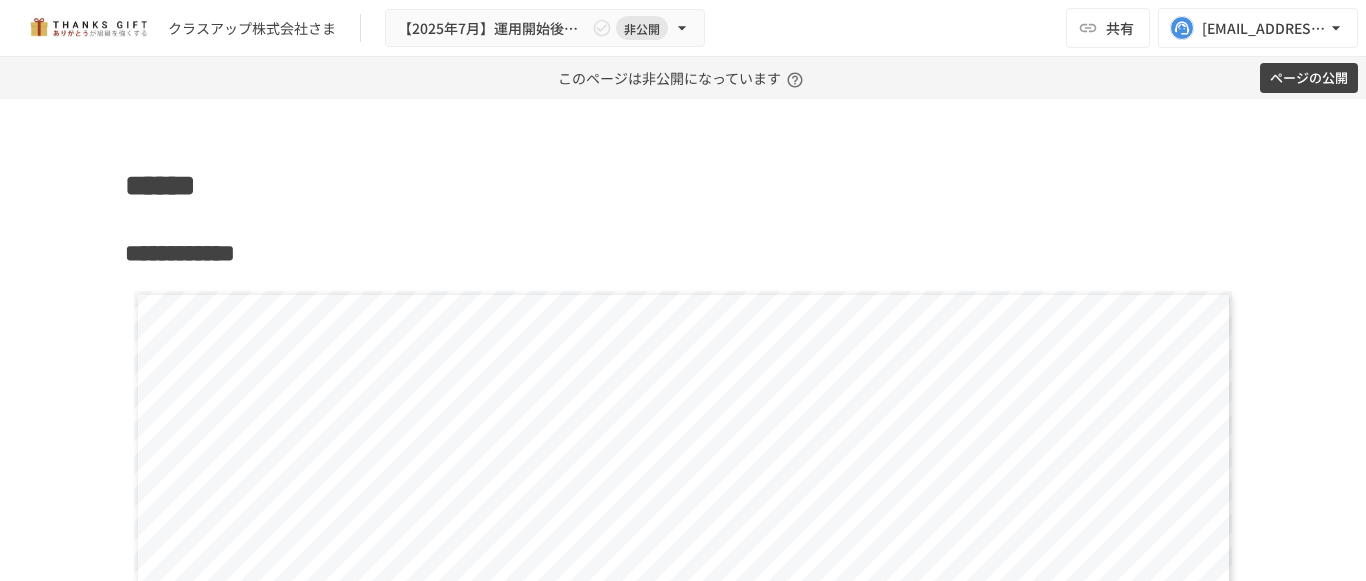 scroll, scrollTop: 10325, scrollLeft: 0, axis: vertical 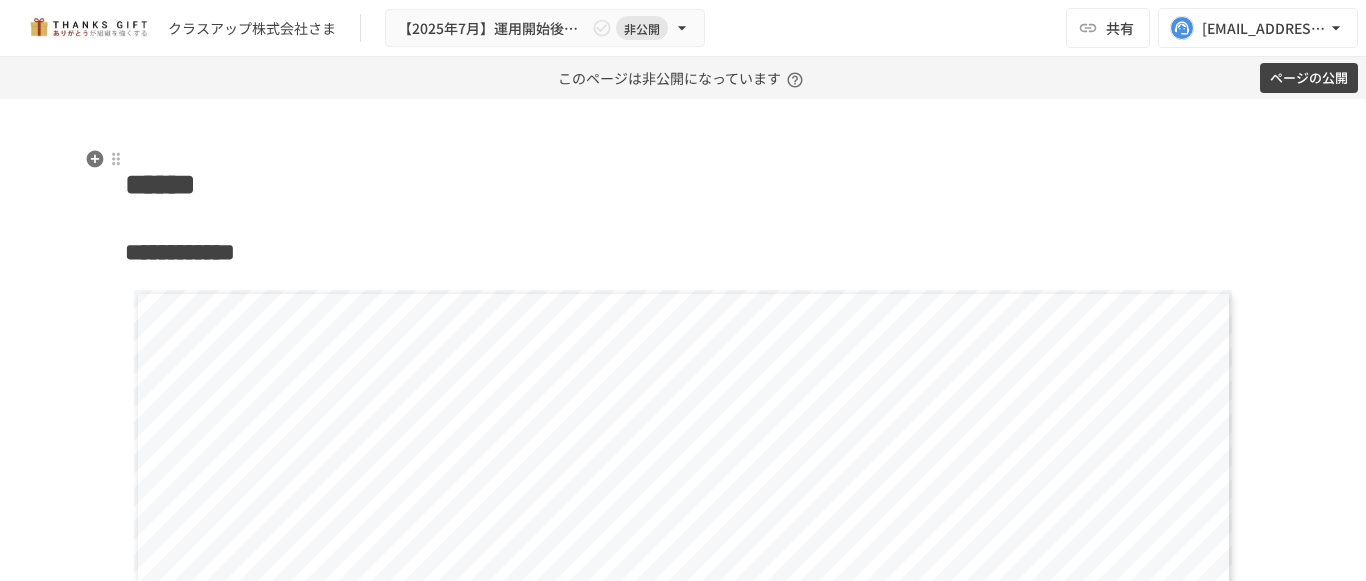 click at bounding box center [683, 115] 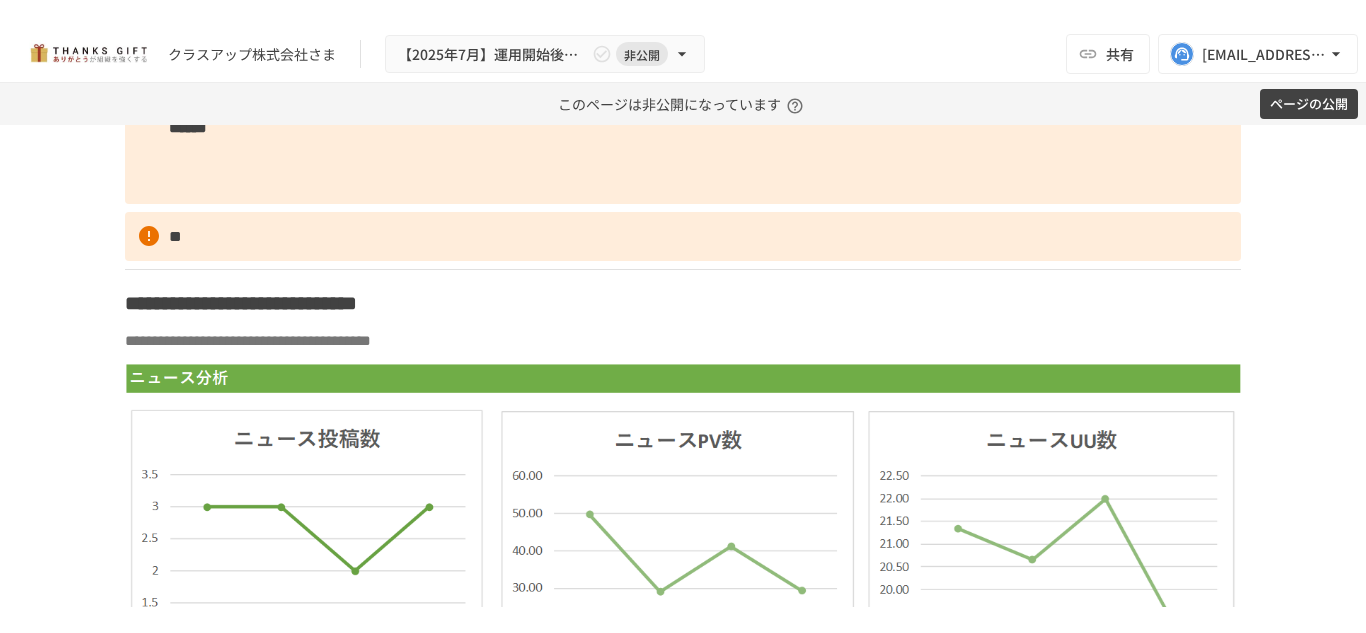 scroll, scrollTop: 8015, scrollLeft: 0, axis: vertical 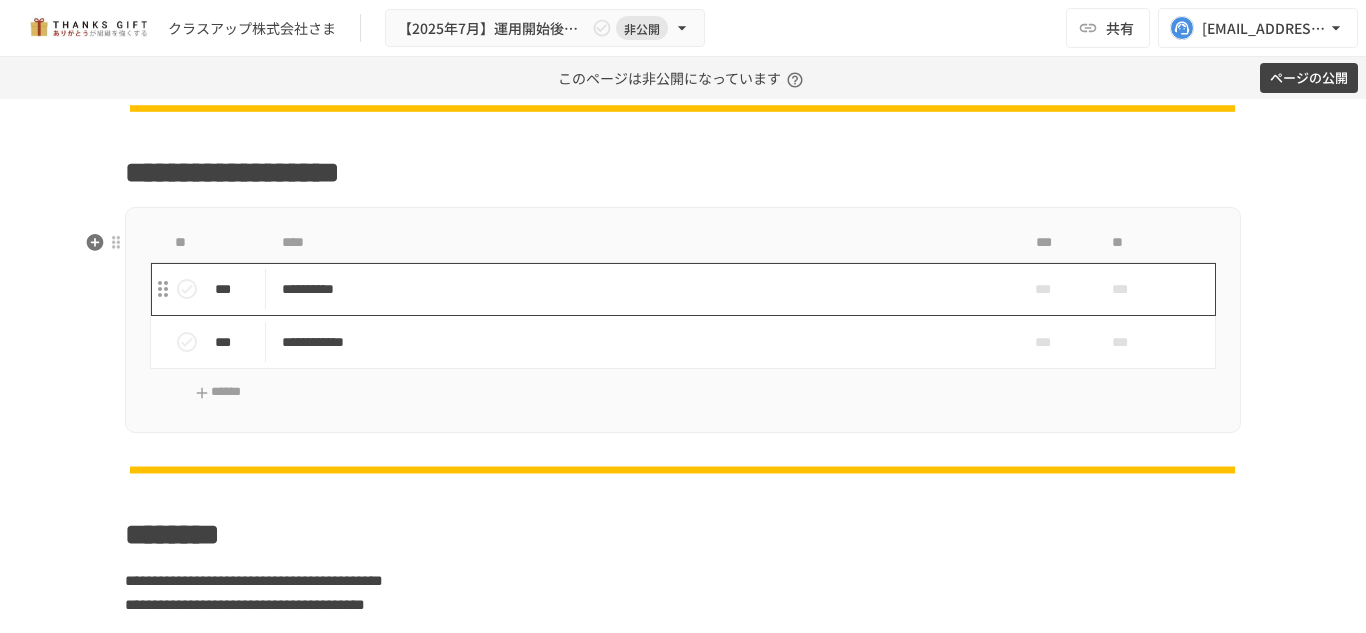 click on "**********" at bounding box center (641, 289) 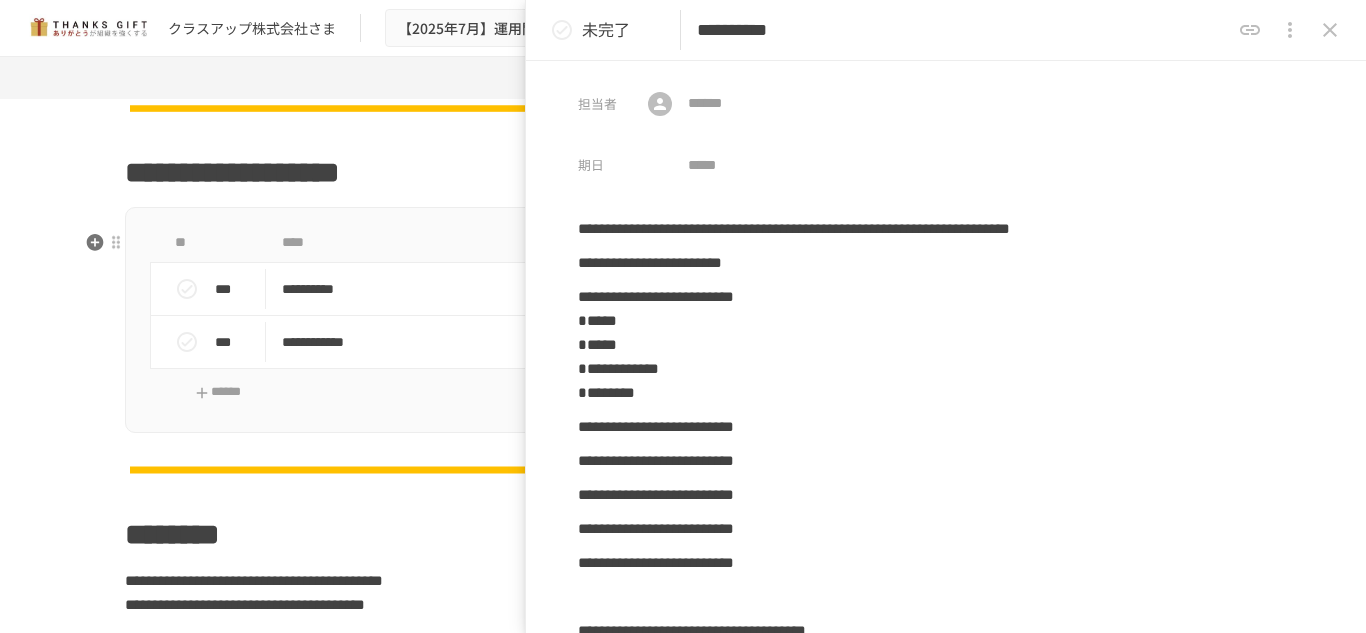 scroll, scrollTop: 9867, scrollLeft: 0, axis: vertical 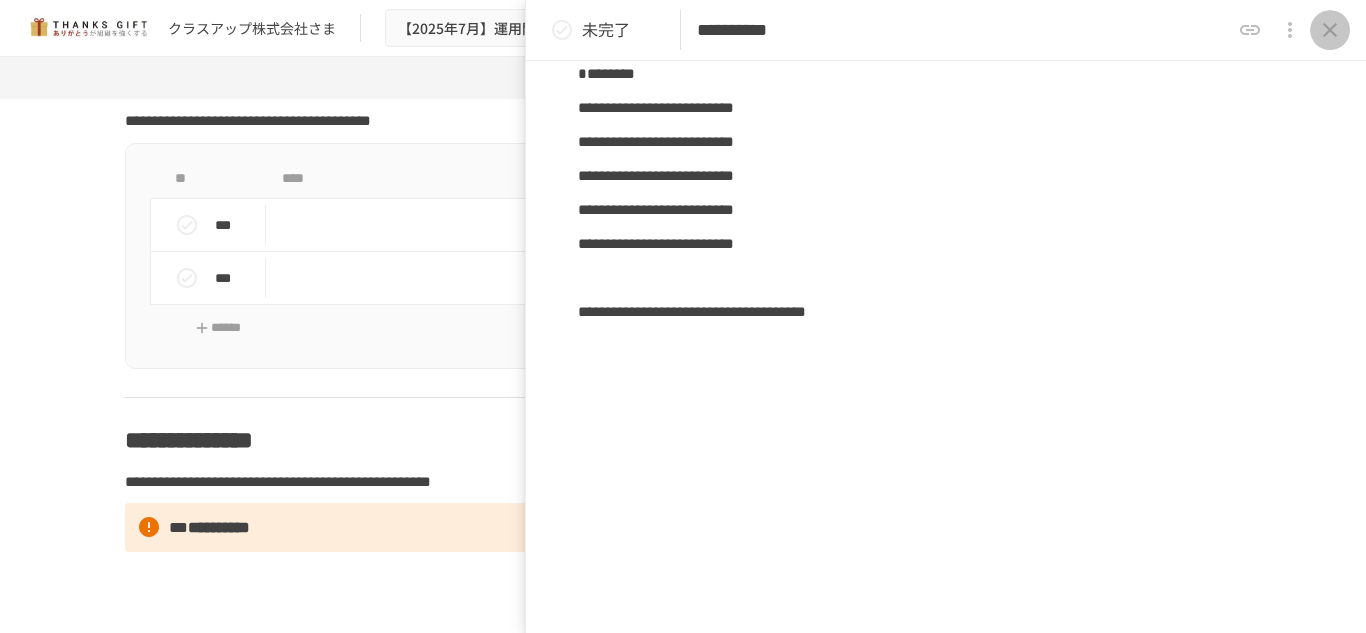click at bounding box center (1330, 30) 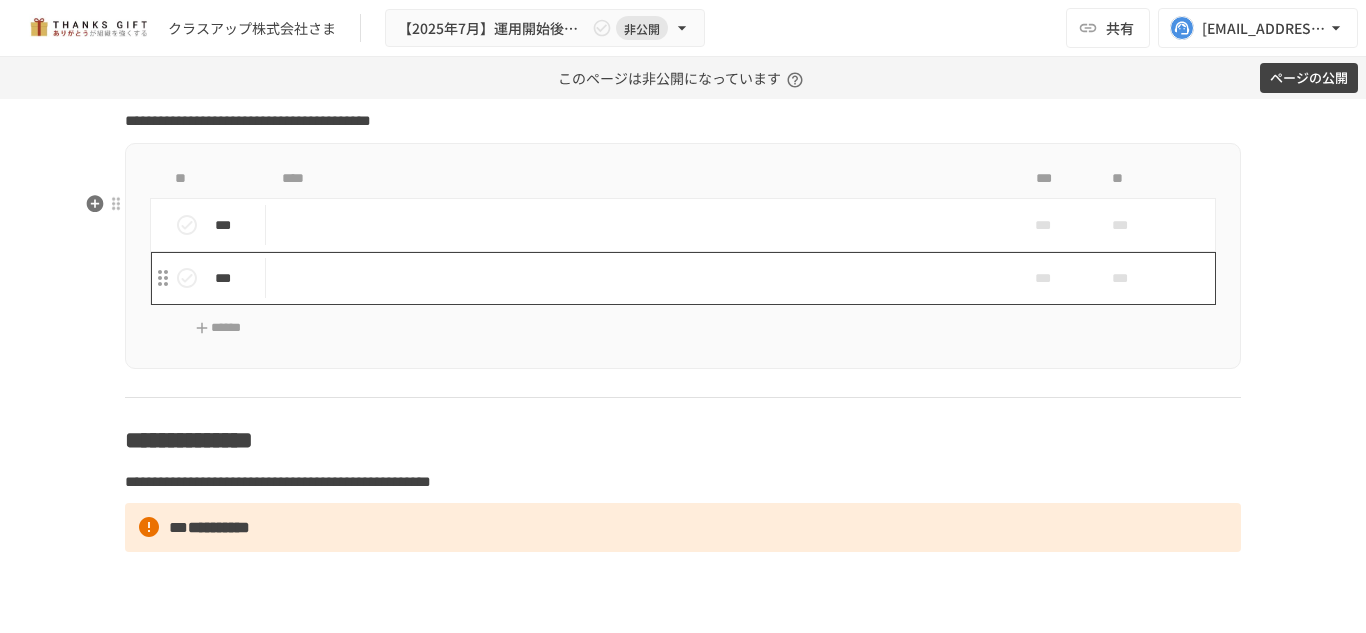 click at bounding box center [641, 278] 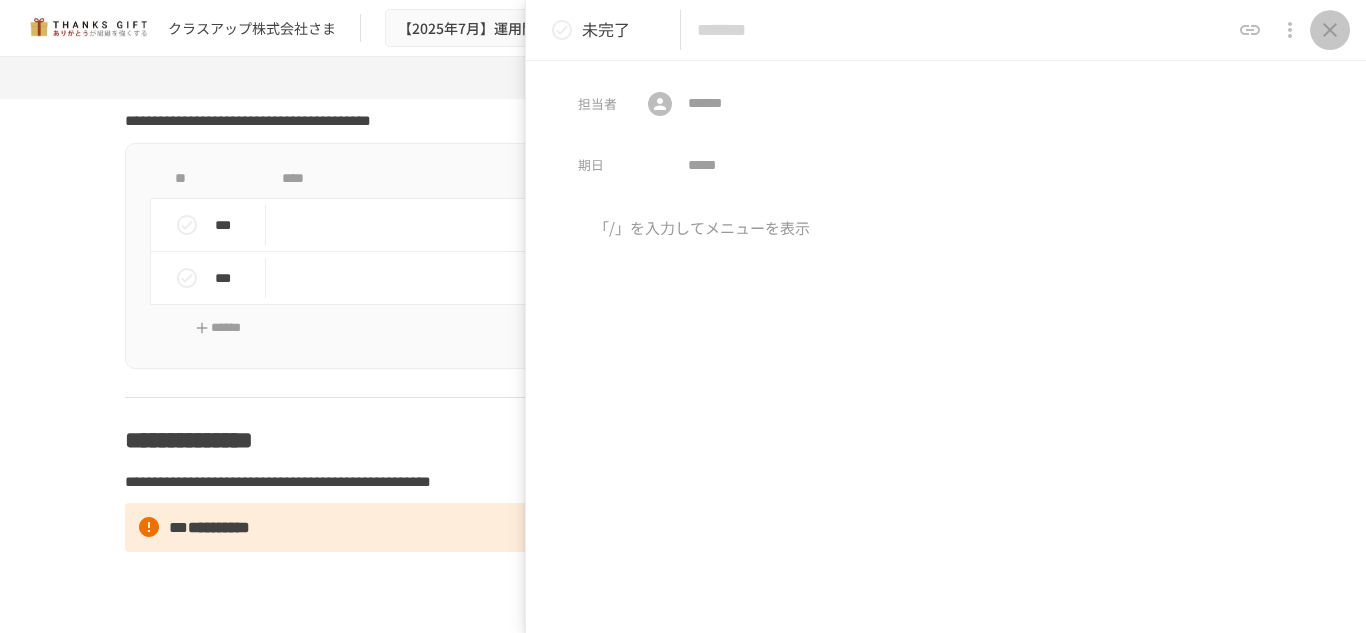 click 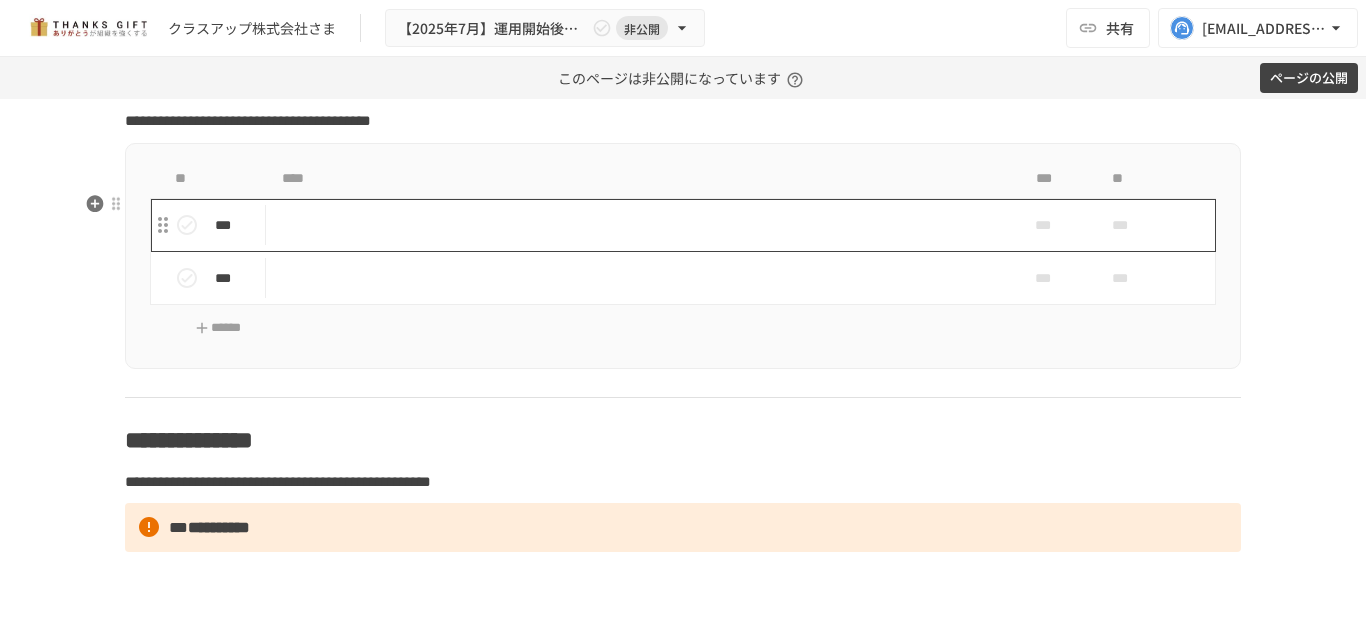 scroll, scrollTop: 9811, scrollLeft: 0, axis: vertical 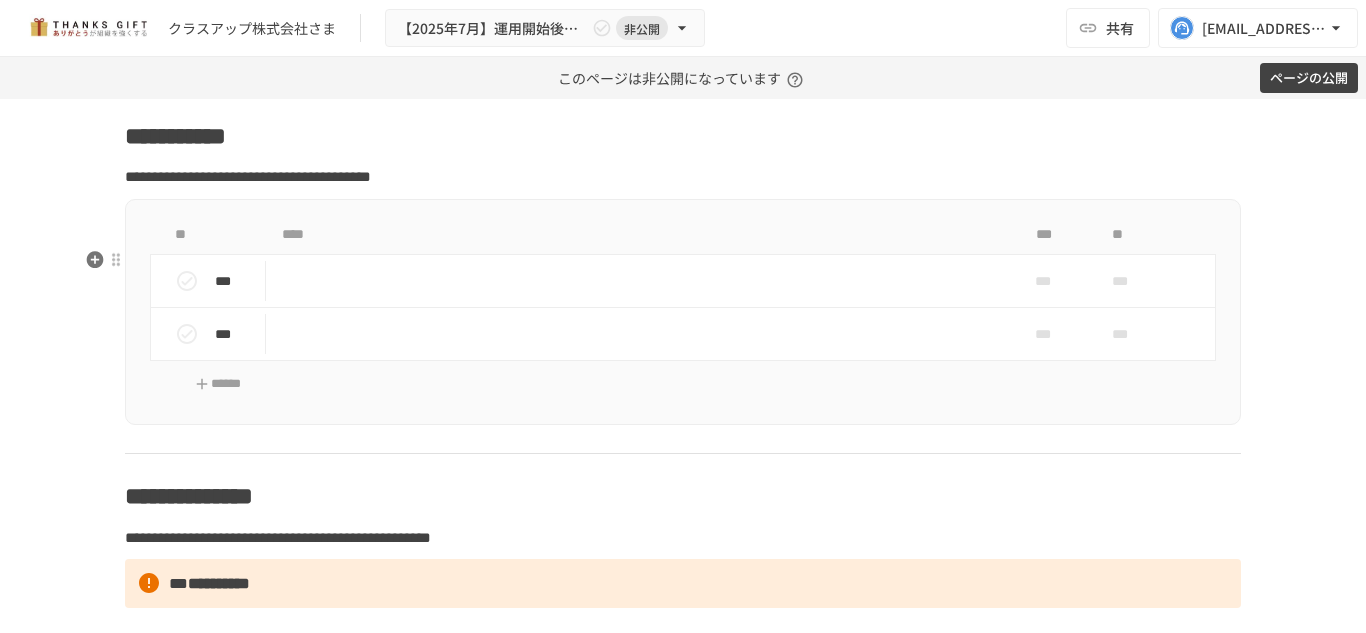 click on "** **** *** ** *** *** *** *** *** *** ******" at bounding box center (683, 322) 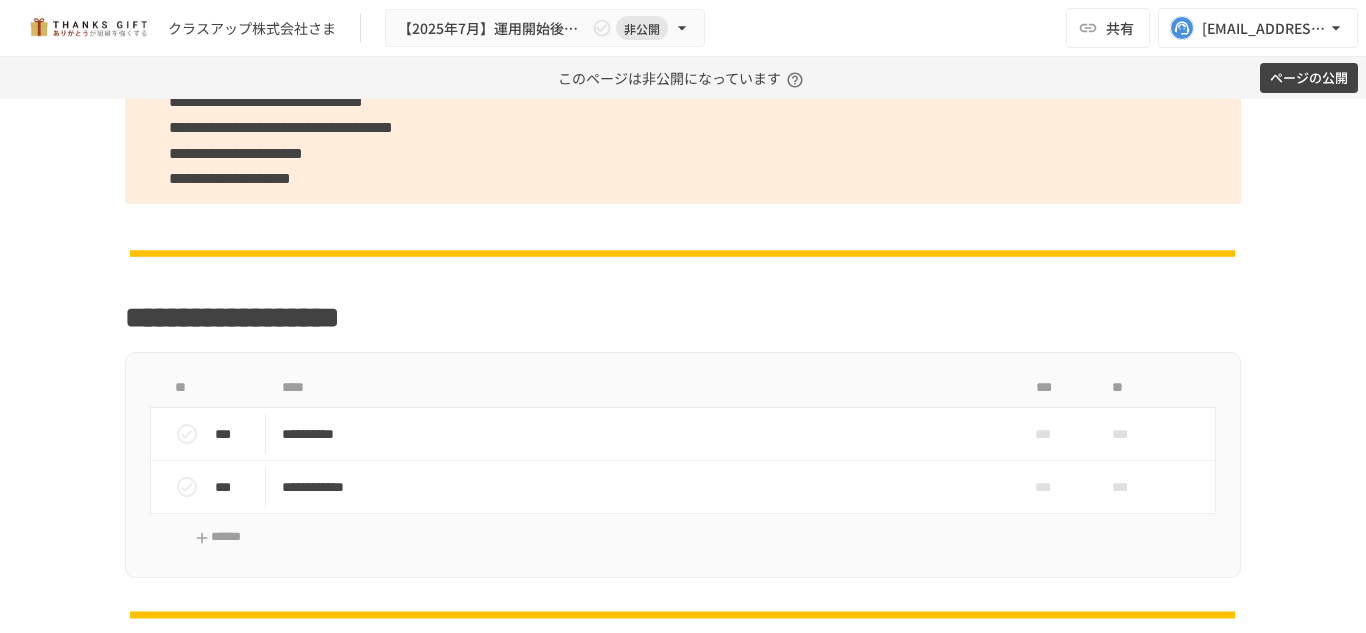 scroll, scrollTop: 4869, scrollLeft: 0, axis: vertical 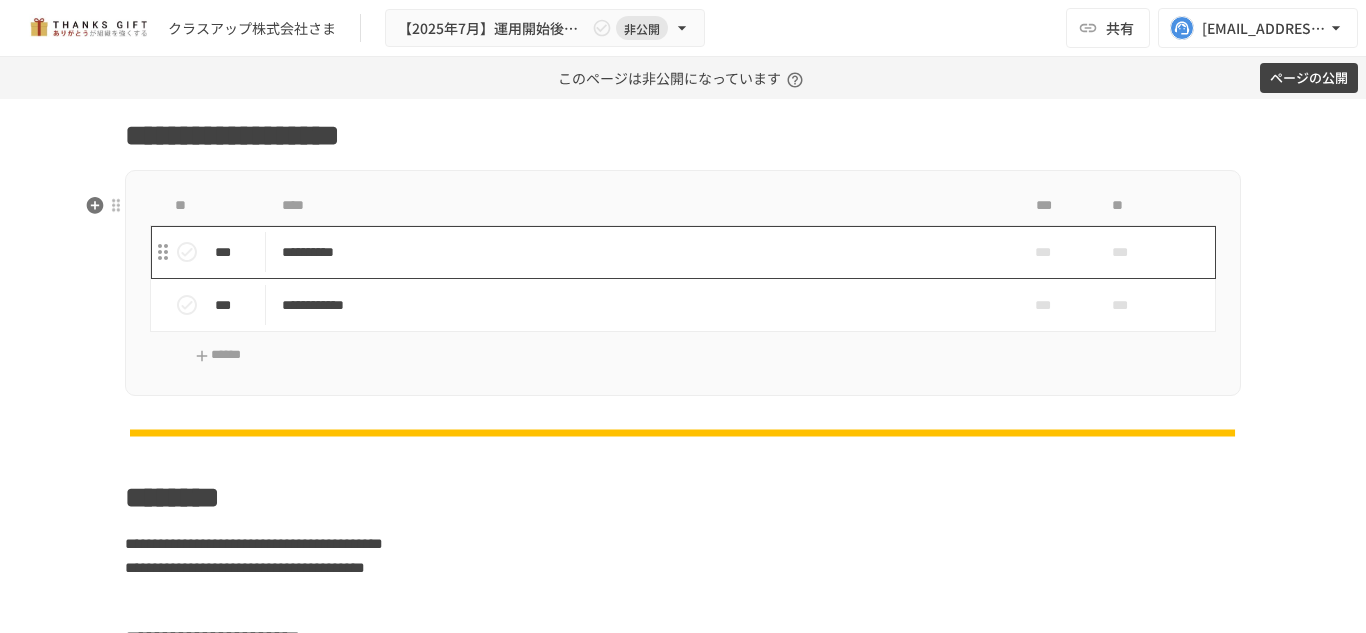 click on "**********" at bounding box center (641, 252) 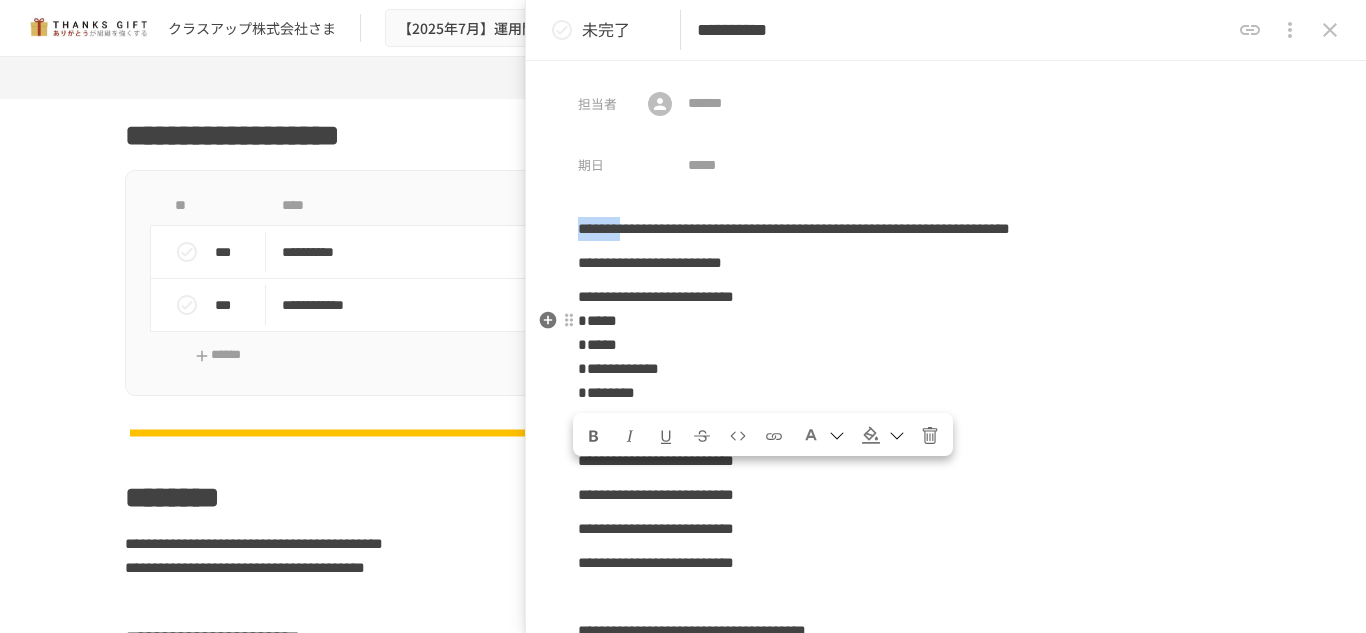 drag, startPoint x: 584, startPoint y: 232, endPoint x: 777, endPoint y: 403, distance: 257.85654 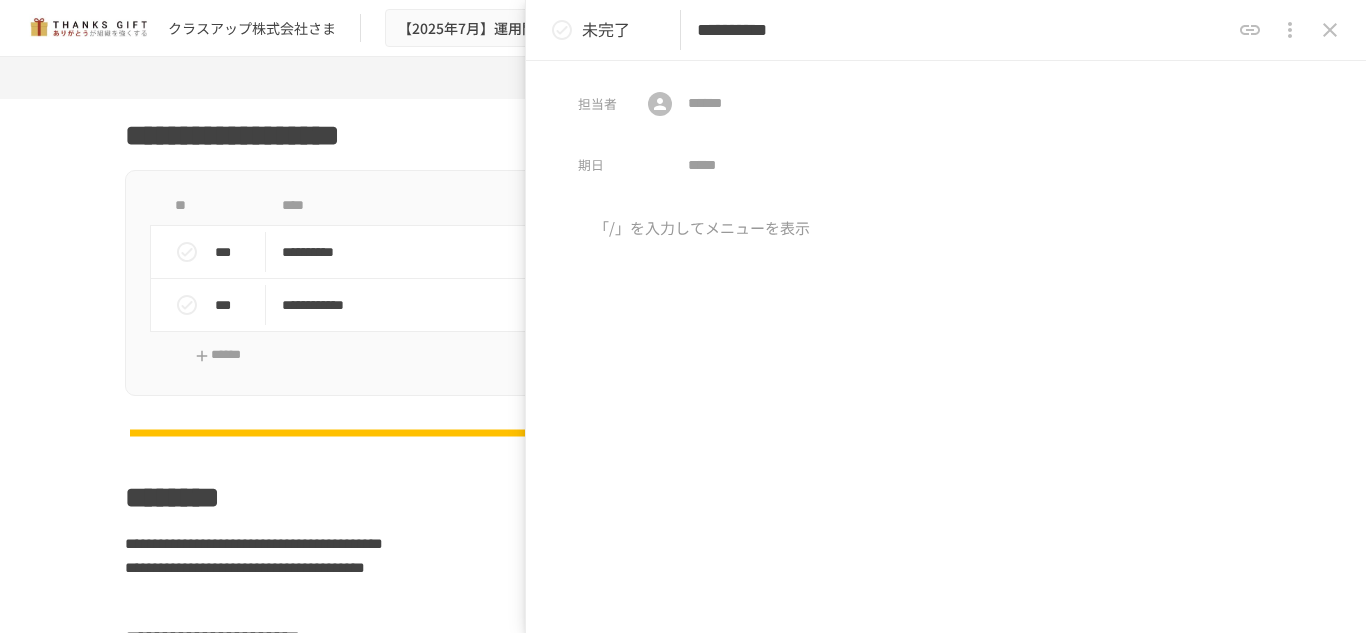 click on "**********" at bounding box center [963, 30] 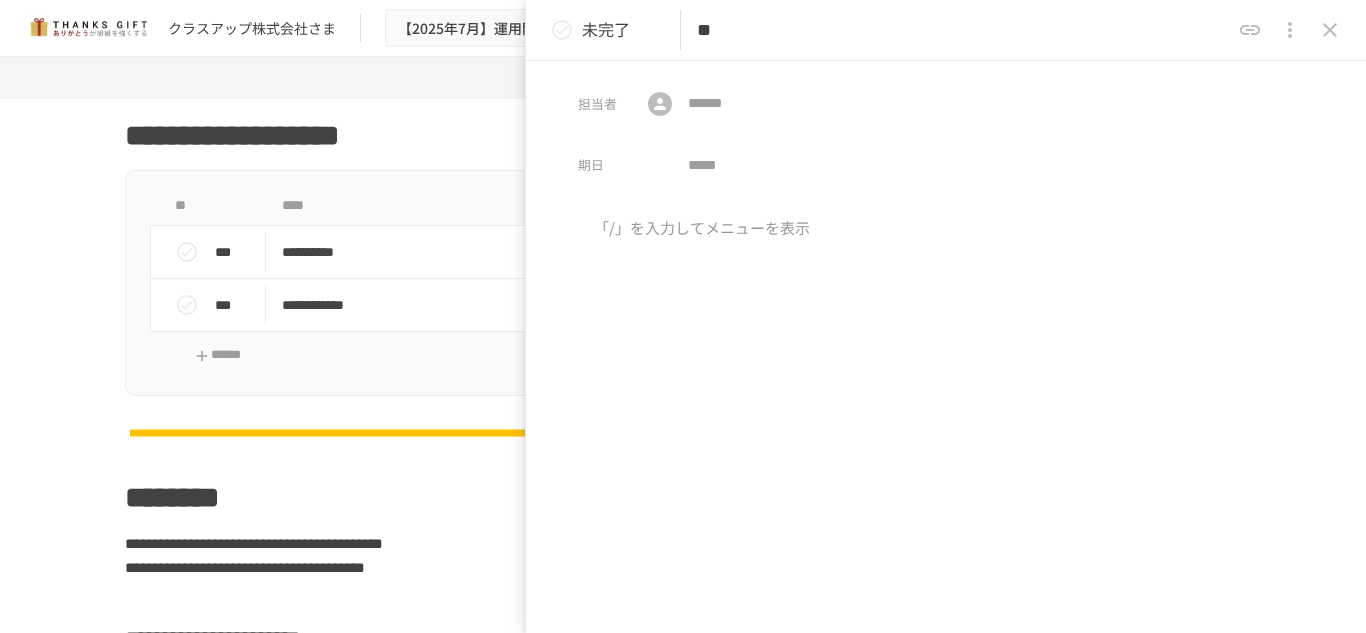 type on "*" 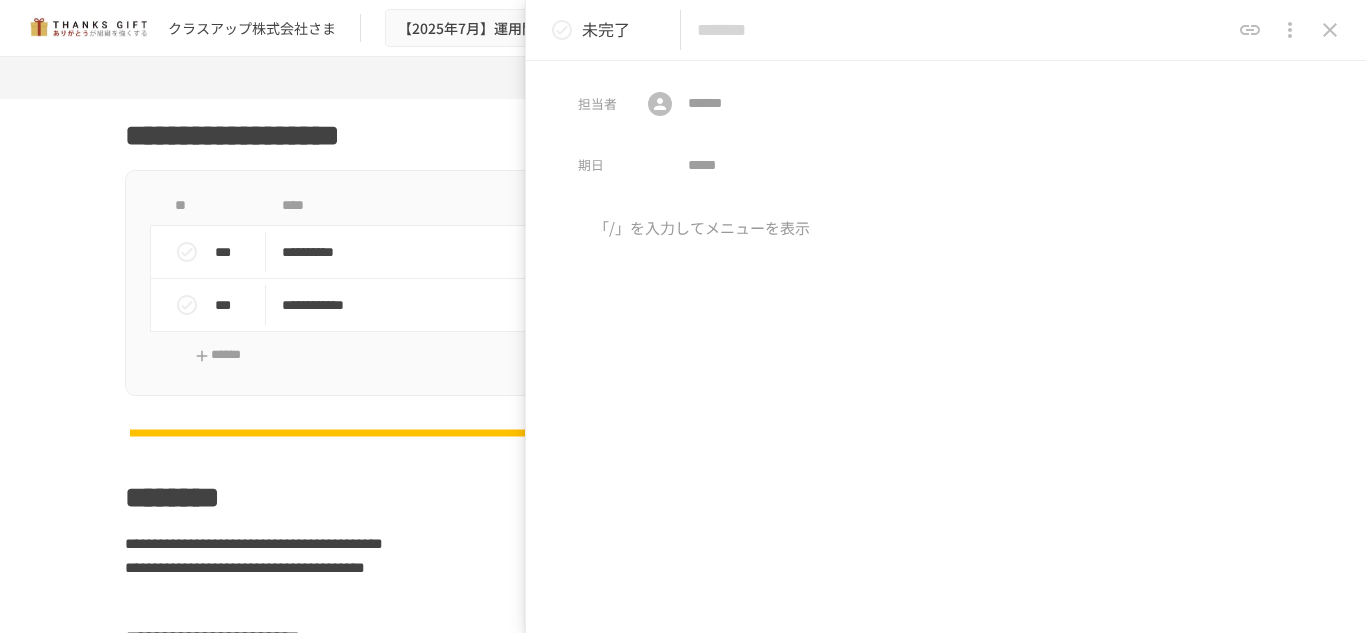 type on "*" 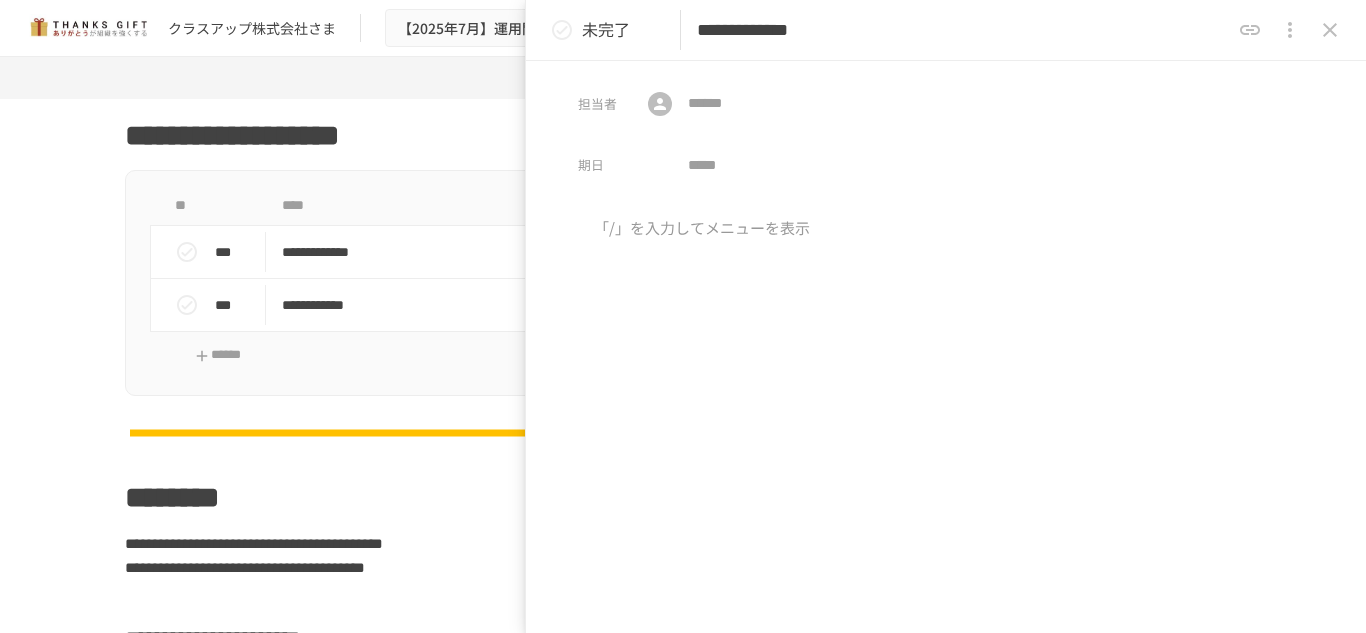 type on "**********" 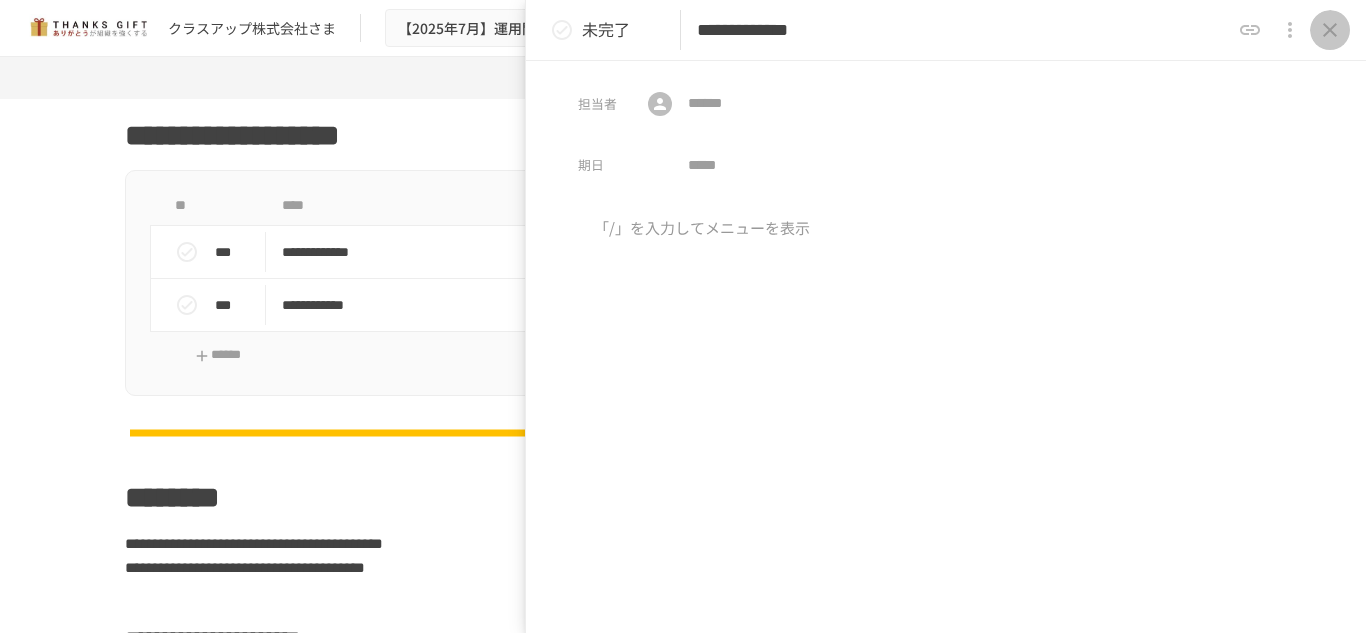 click 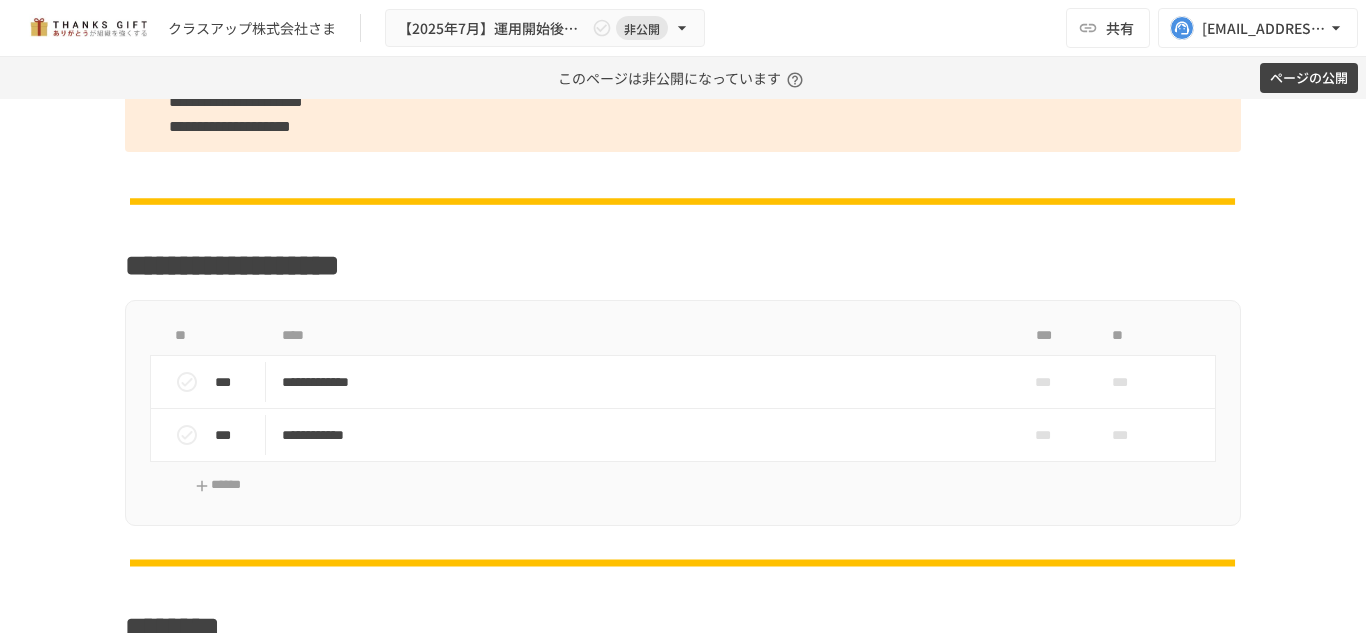 scroll, scrollTop: 4738, scrollLeft: 0, axis: vertical 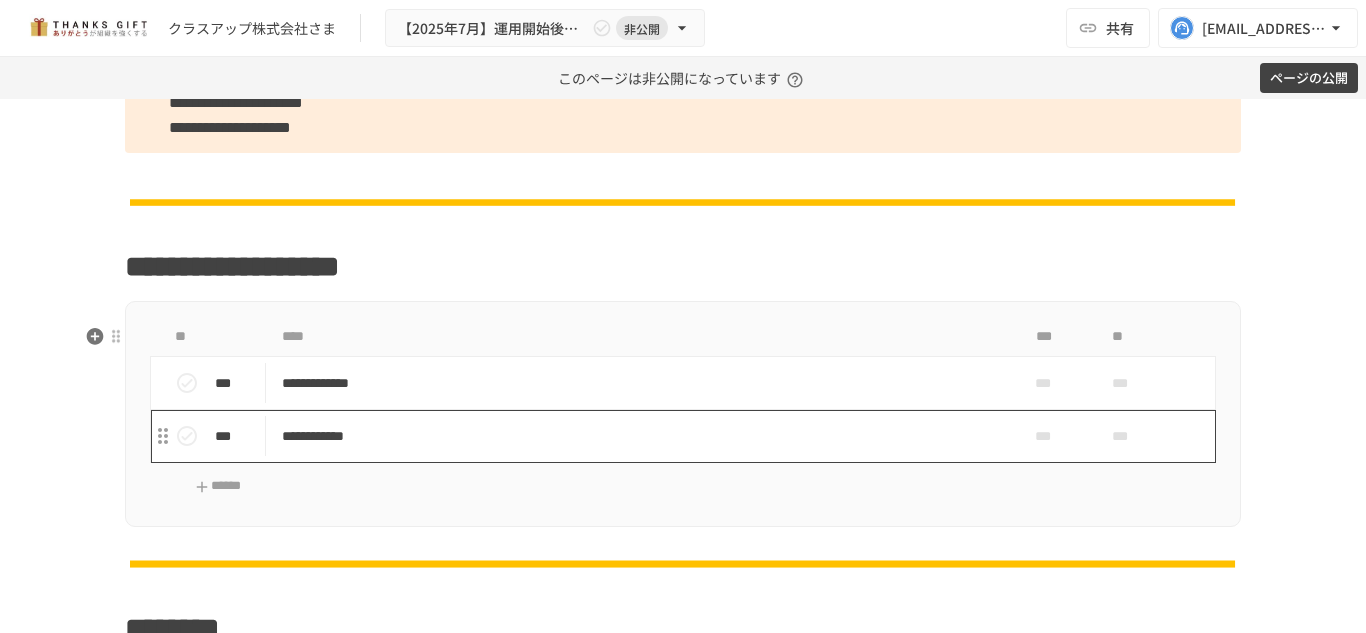 click on "**********" at bounding box center (641, 436) 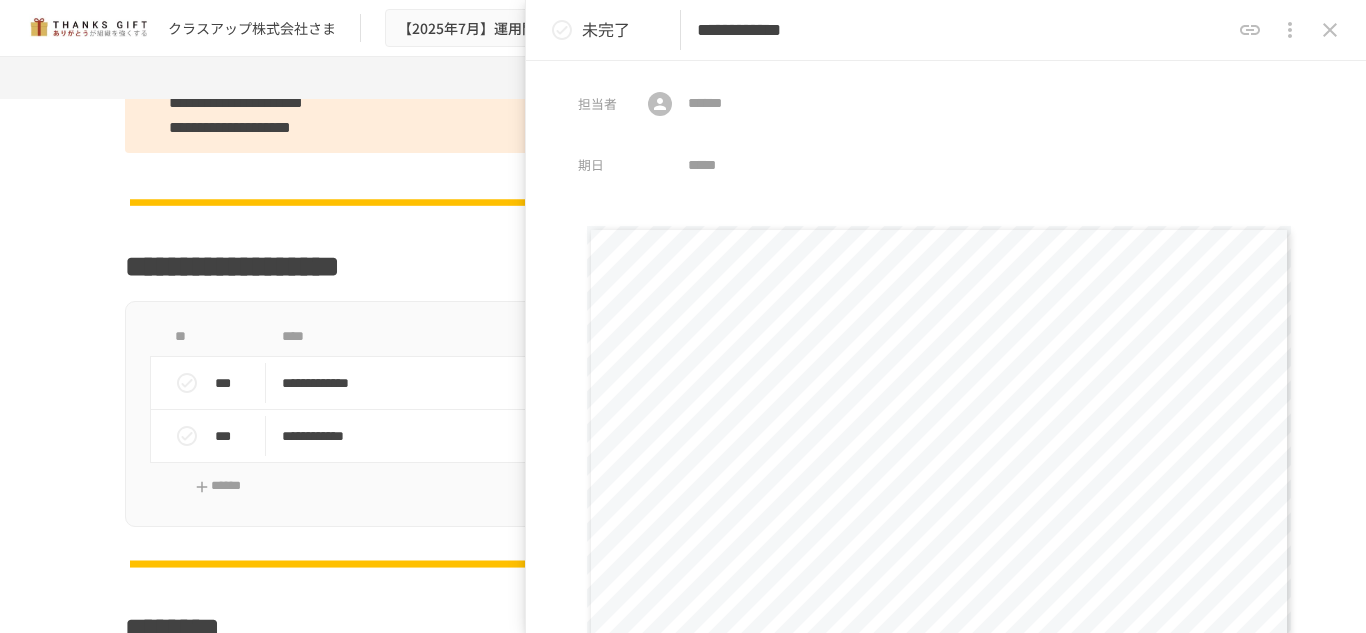 click on "**********" at bounding box center [963, 30] 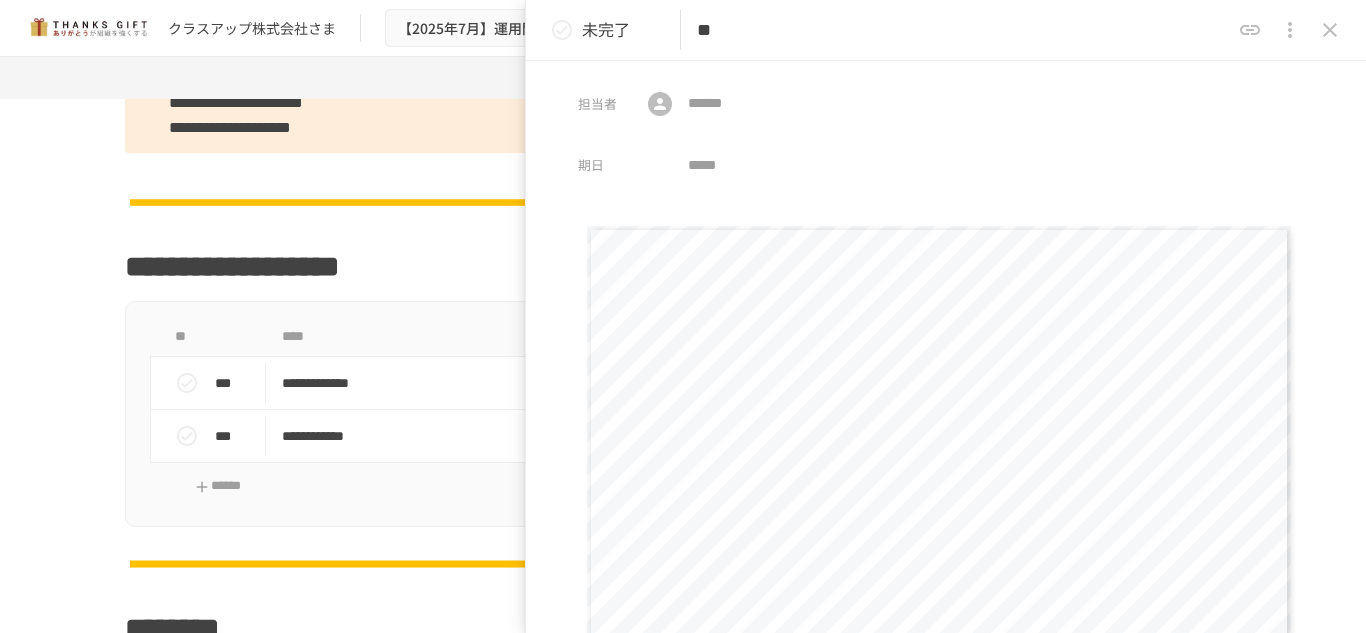 type on "*" 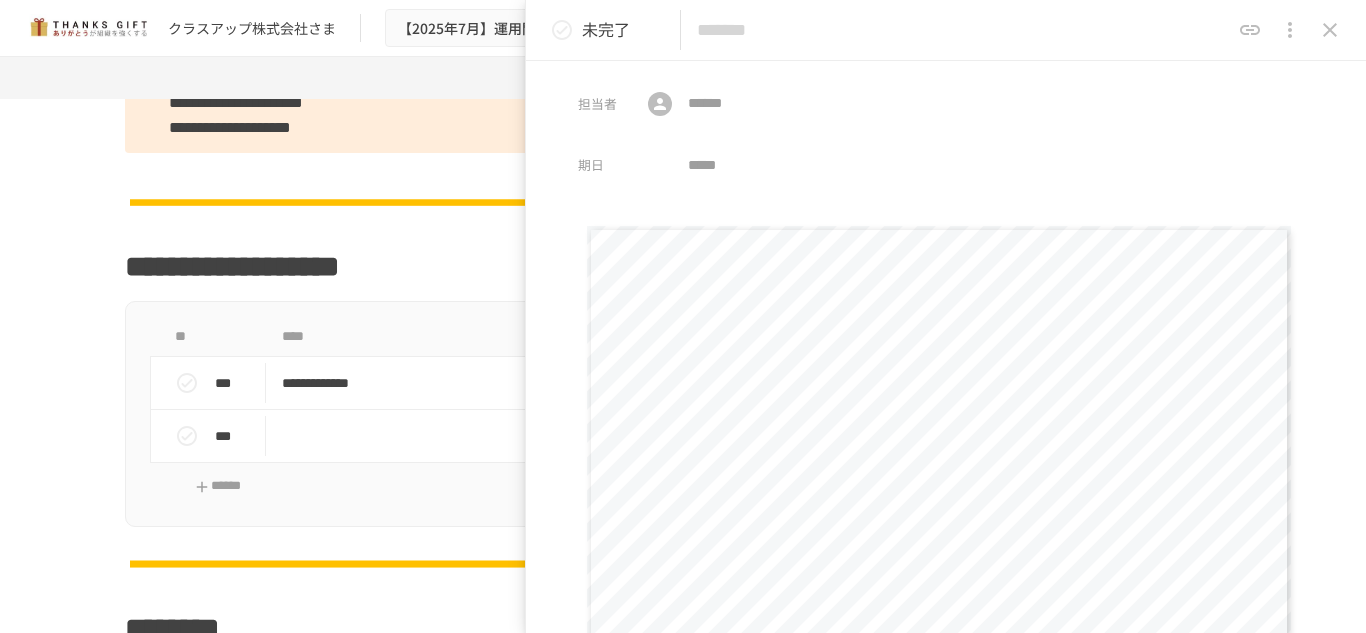 type on "*" 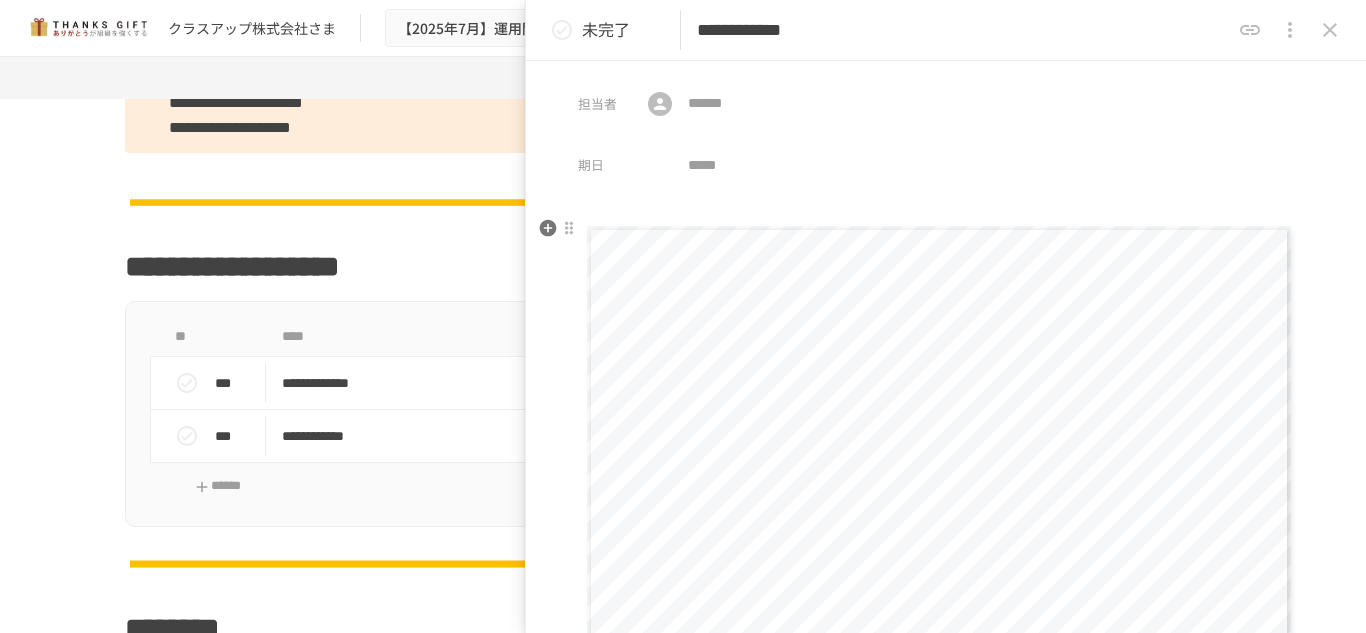 type on "**********" 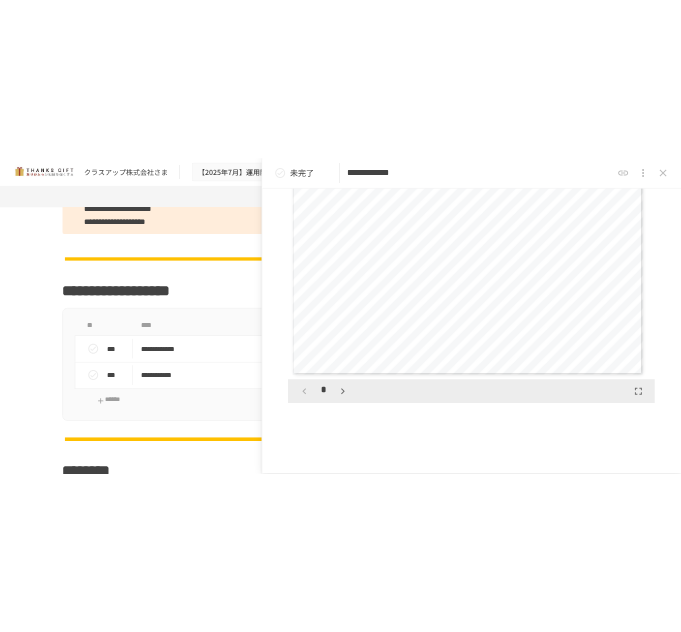scroll, scrollTop: 504, scrollLeft: 0, axis: vertical 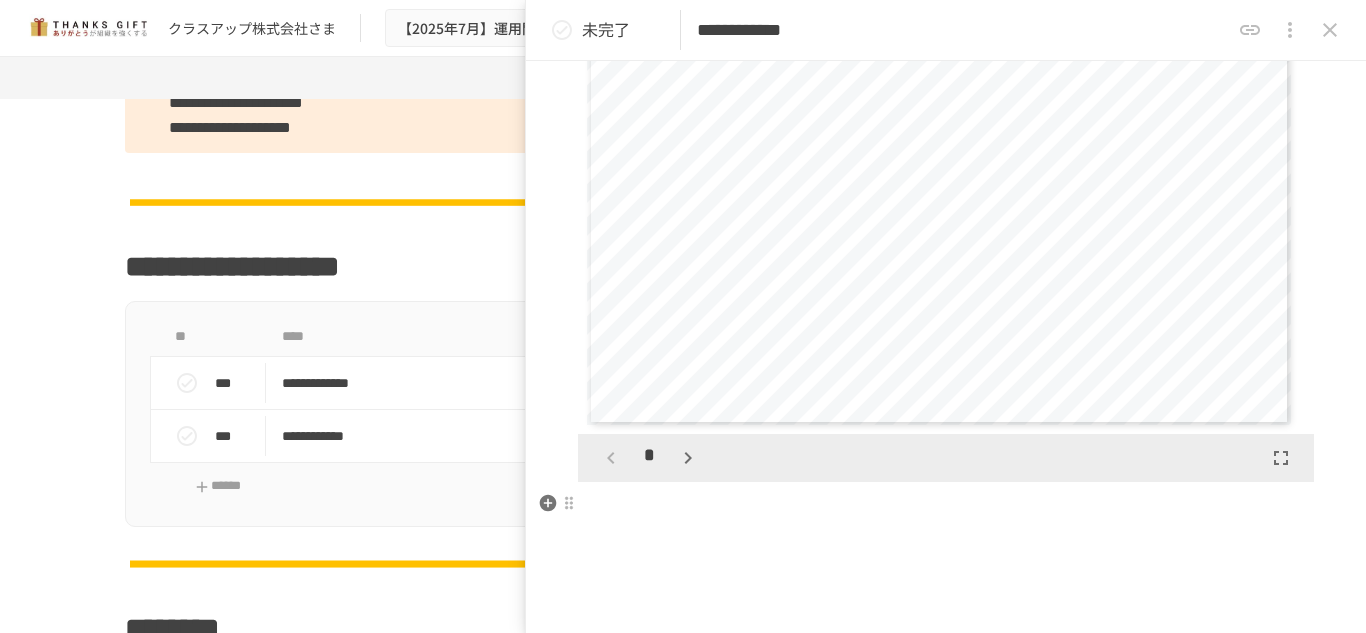 click at bounding box center [946, 504] 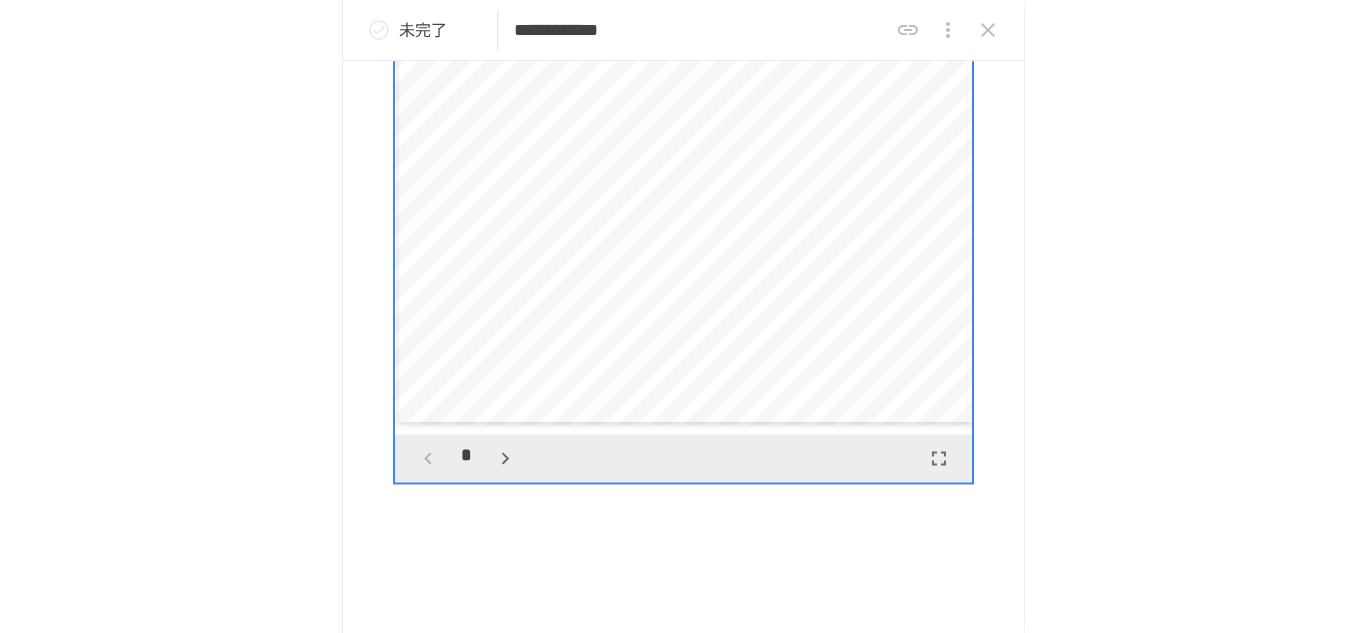 scroll, scrollTop: 0, scrollLeft: 0, axis: both 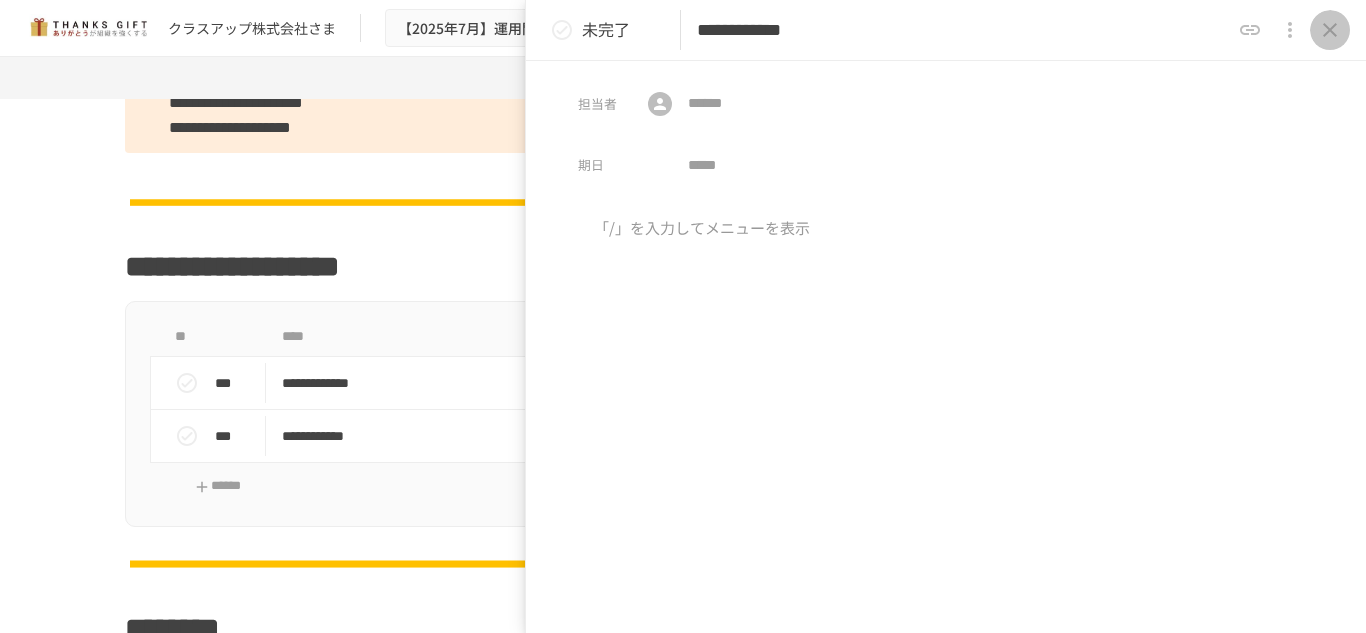 click 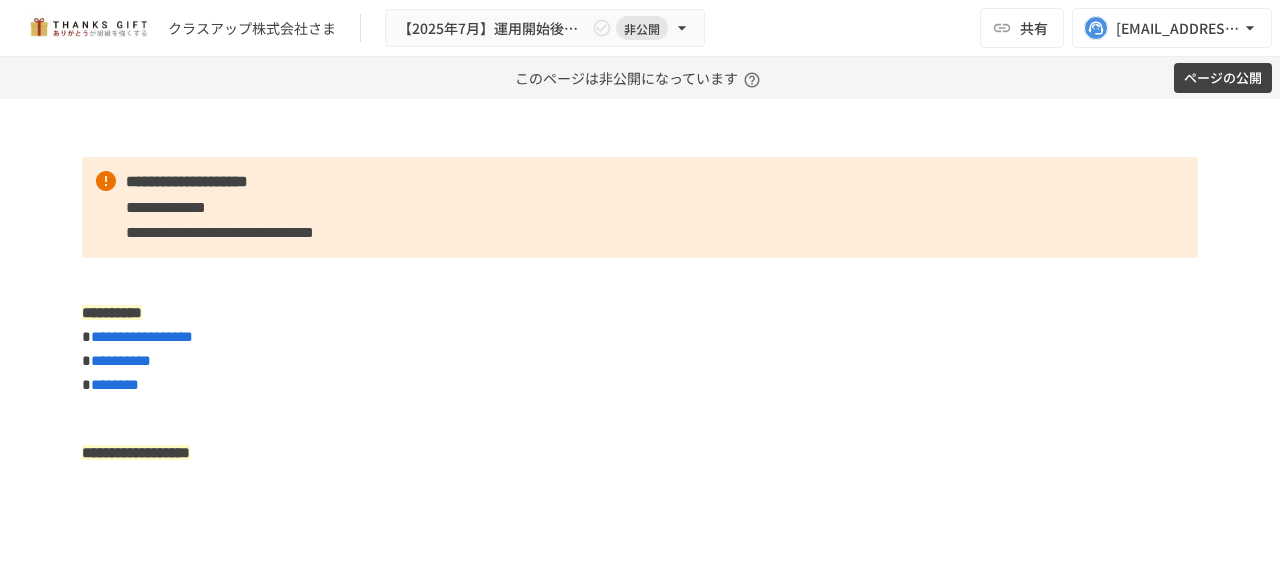 scroll, scrollTop: 0, scrollLeft: 0, axis: both 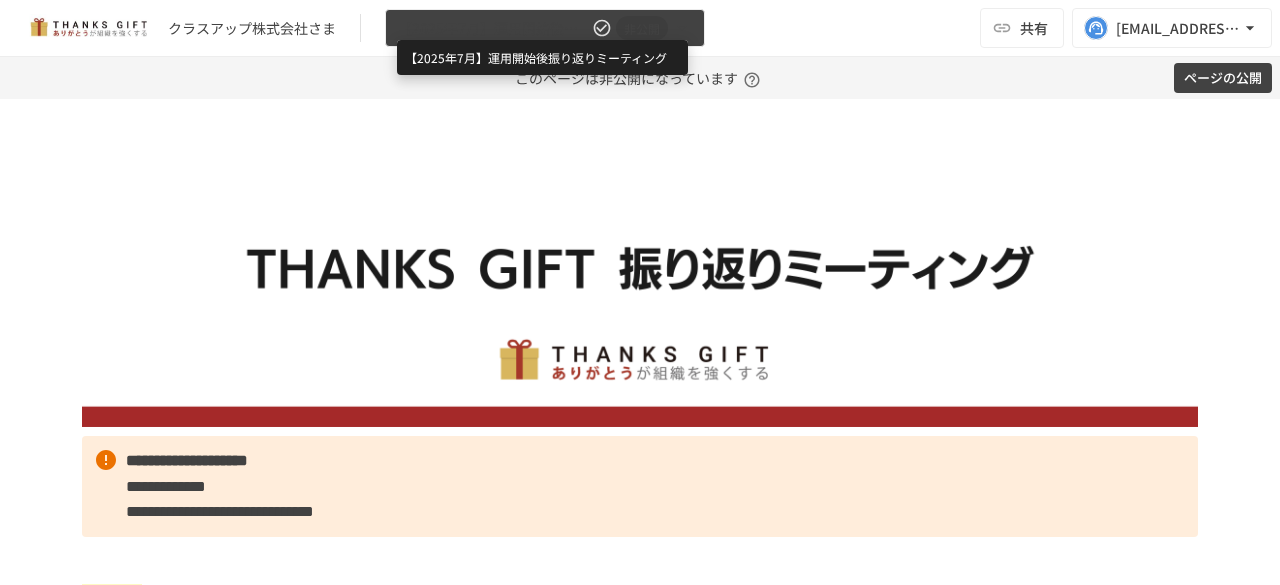 click on "【2025年7月】運用開始後振り返りミーティング" at bounding box center [493, 28] 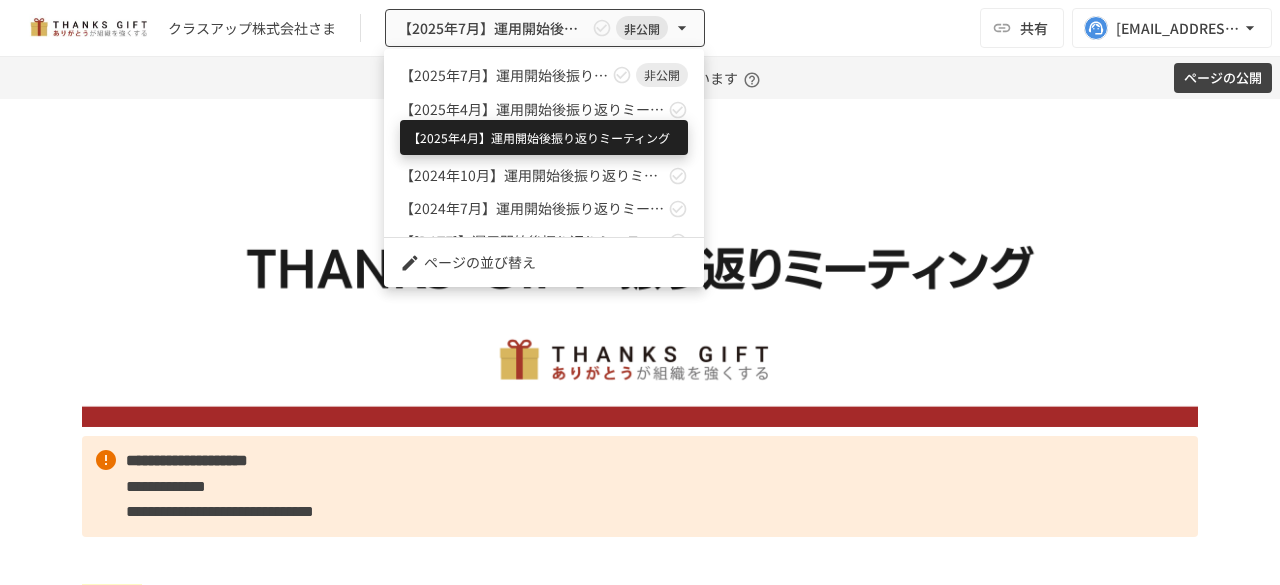 click on "【2025年4月】運用開始後振り返りミーティング" at bounding box center [532, 109] 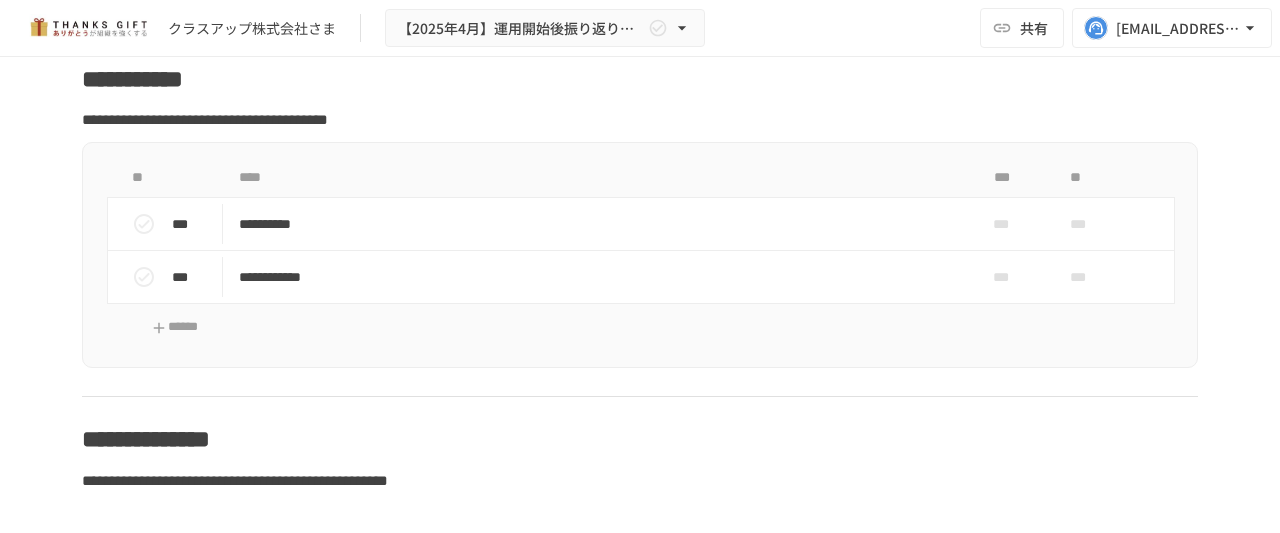 scroll, scrollTop: 9395, scrollLeft: 0, axis: vertical 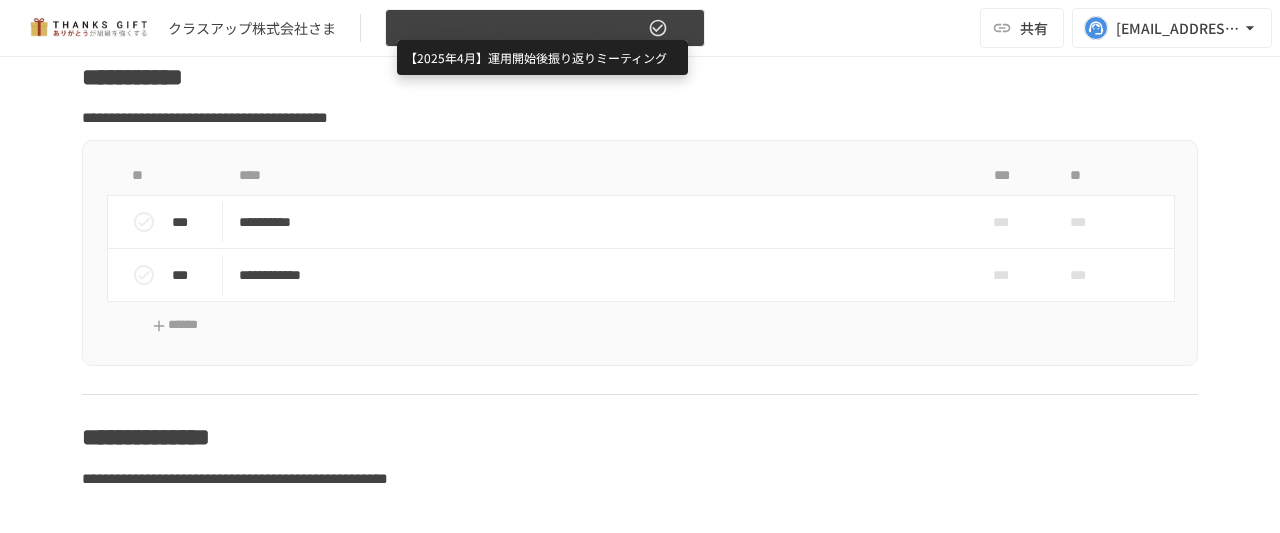 click on "【2025年4月】運用開始後振り返りミーティング" at bounding box center [521, 28] 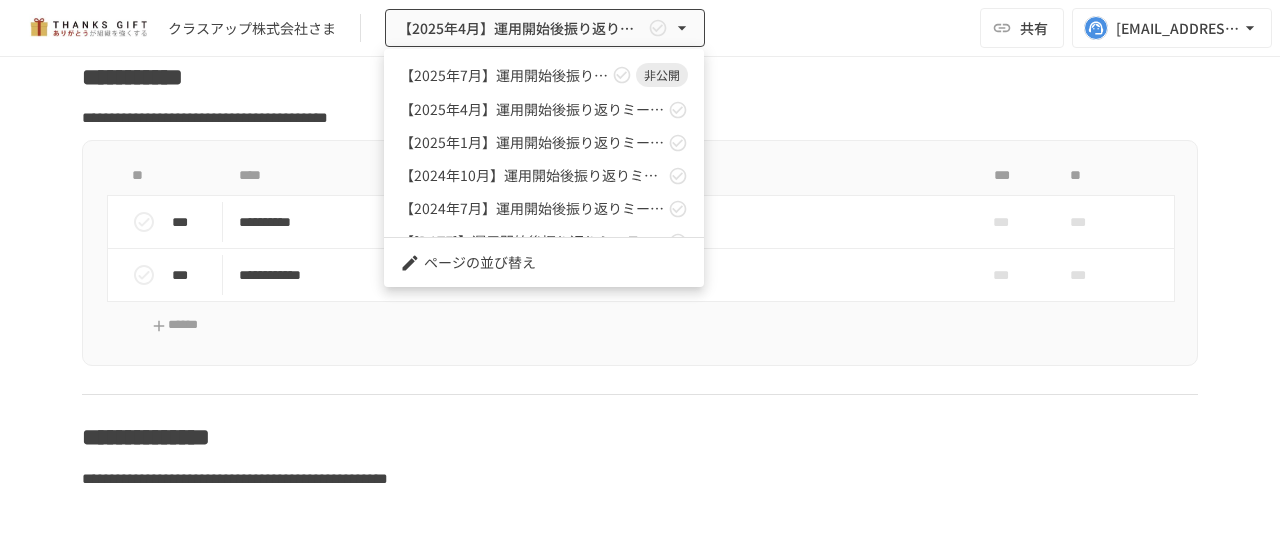 click at bounding box center (640, 266) 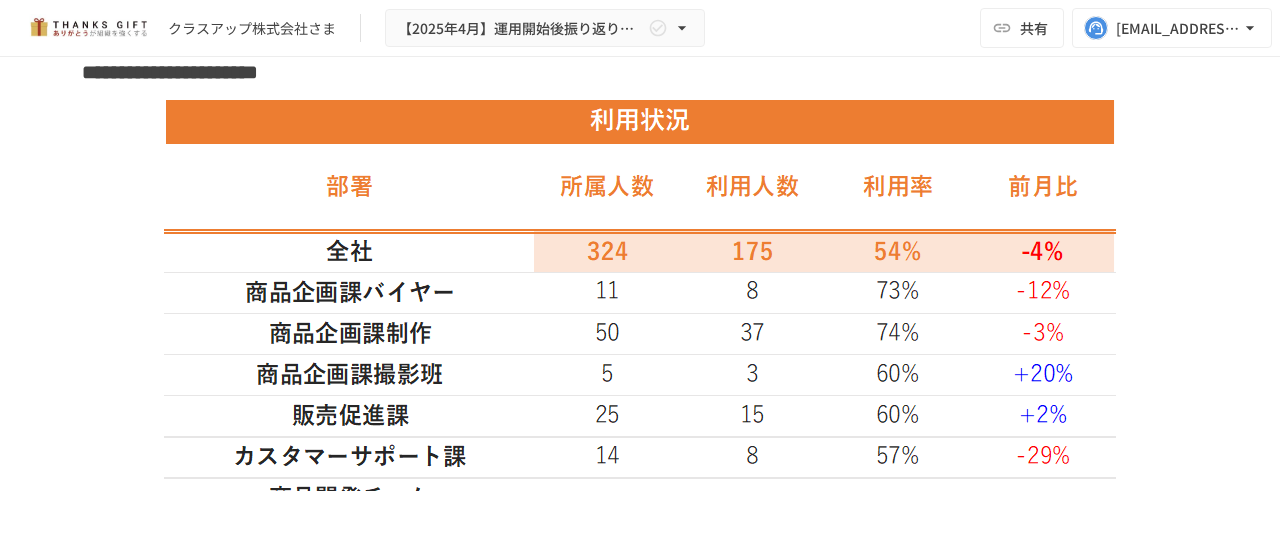 scroll, scrollTop: 5375, scrollLeft: 0, axis: vertical 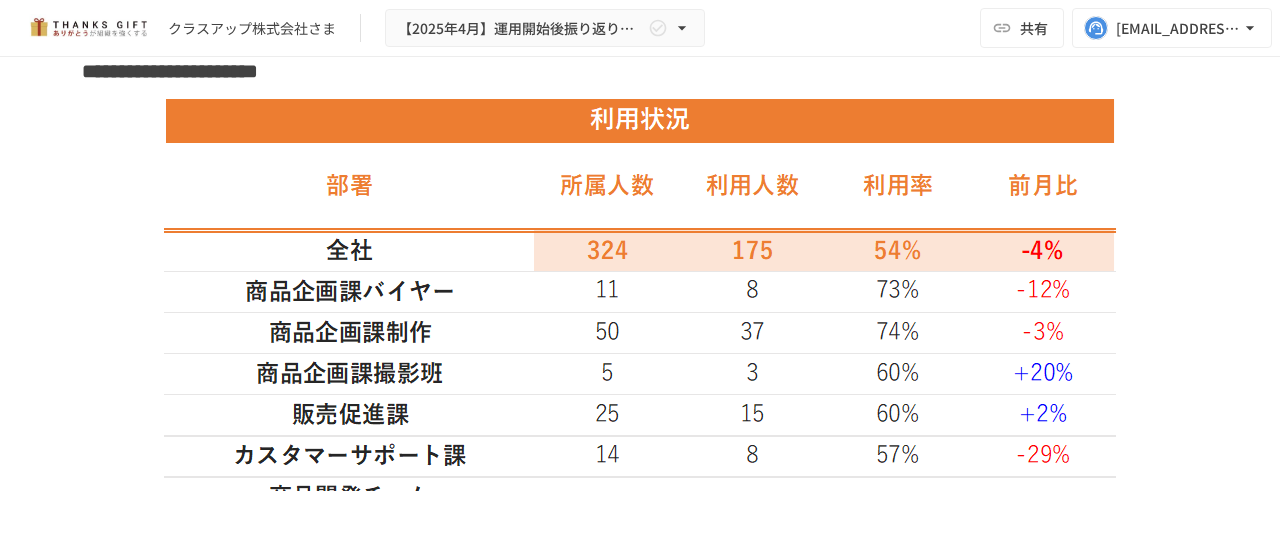 click on "クラスアップ株式会社さま 【[DATE]】運用開始後振り返りミーティング 共有 [EMAIL_ADDRESS][DOMAIN_NAME]" at bounding box center [640, 28] 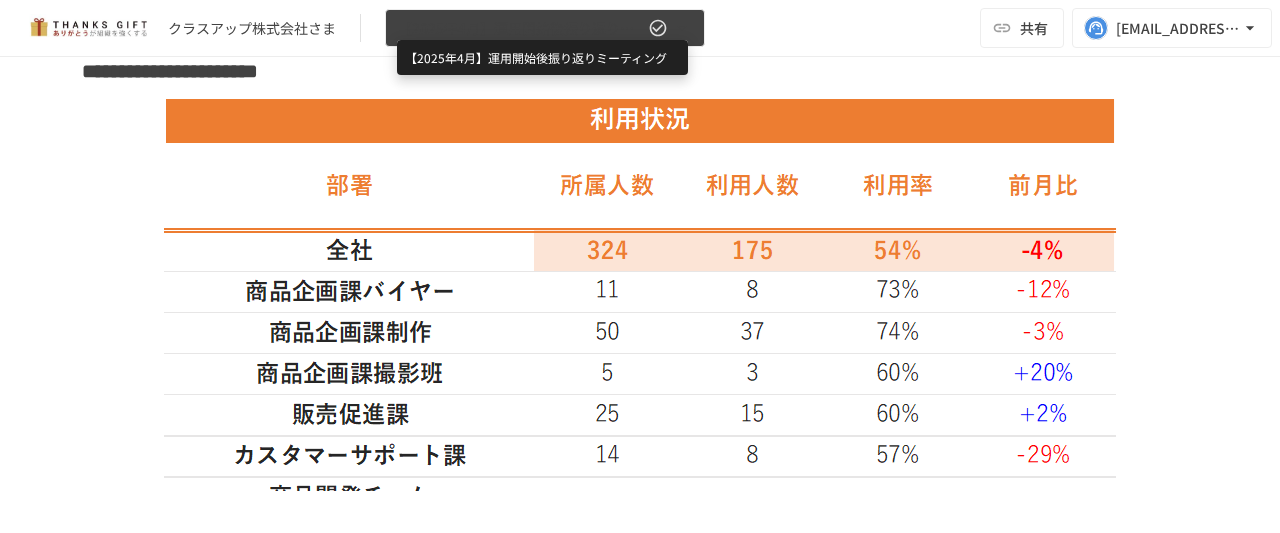 click on "【2025年4月】運用開始後振り返りミーティング" at bounding box center (521, 28) 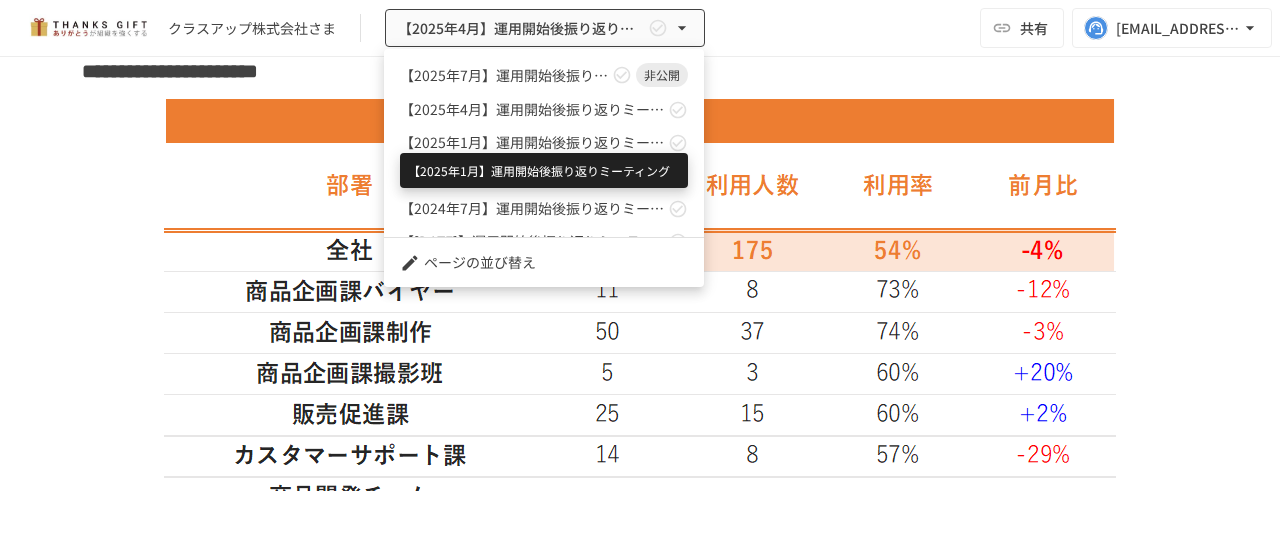 click on "【2025年1月】運用開始後振り返りミーティング" at bounding box center (532, 142) 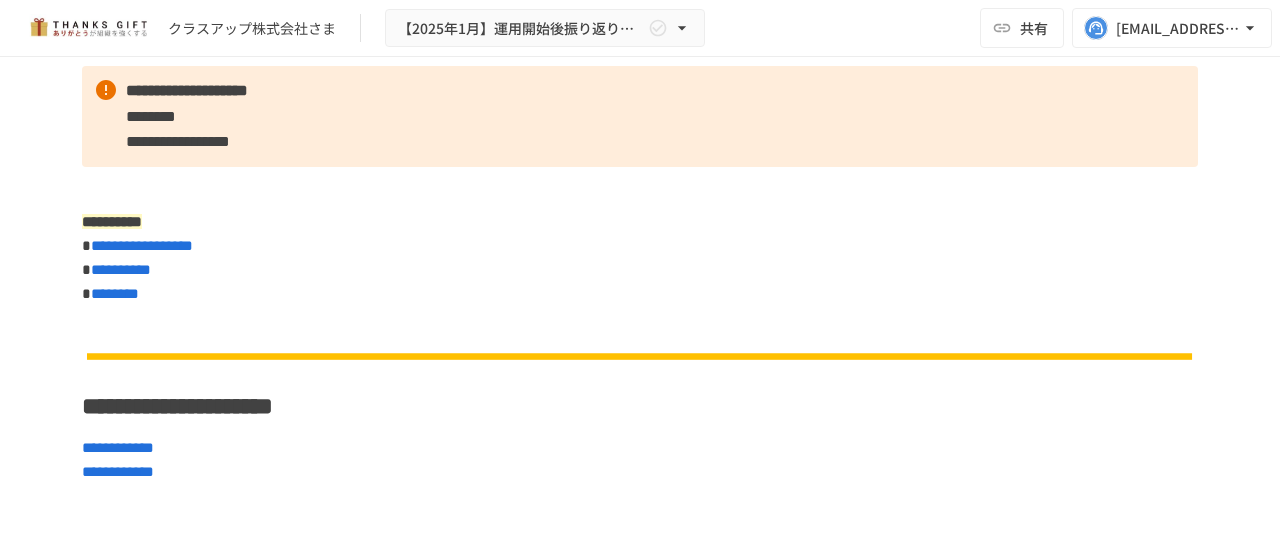 scroll, scrollTop: 0, scrollLeft: 0, axis: both 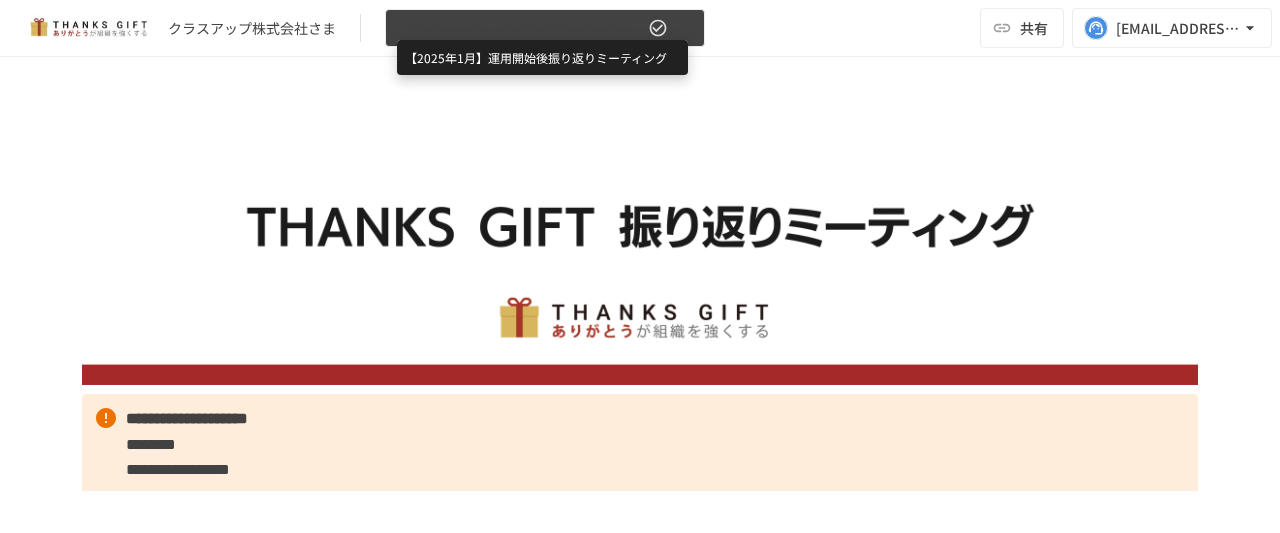 click on "【2025年1月】運用開始後振り返りミーティング" at bounding box center [521, 28] 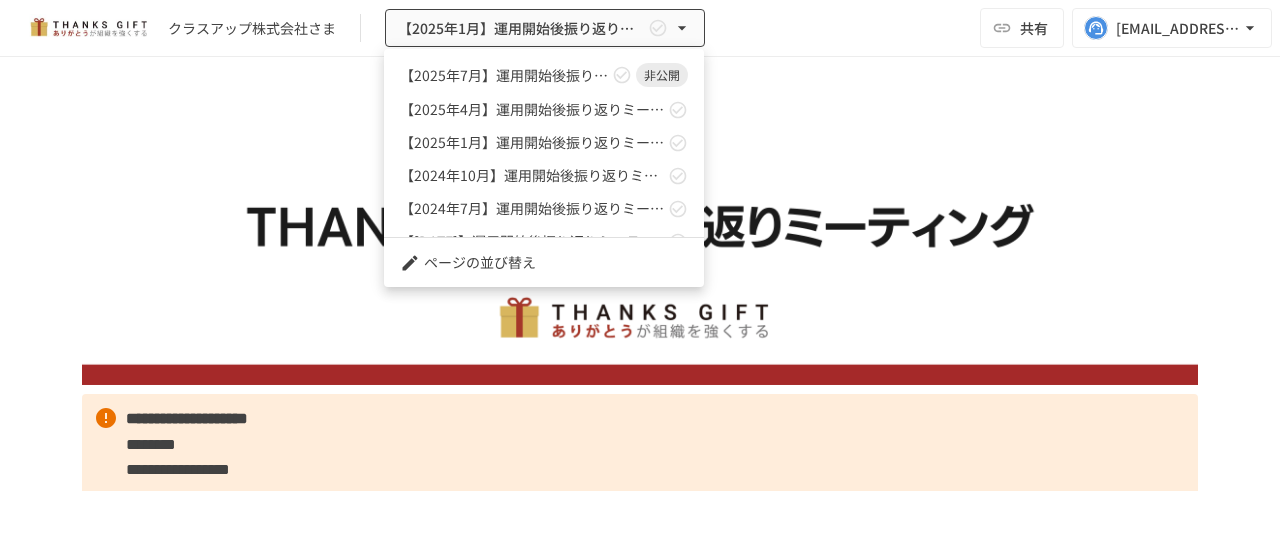 click at bounding box center [640, 266] 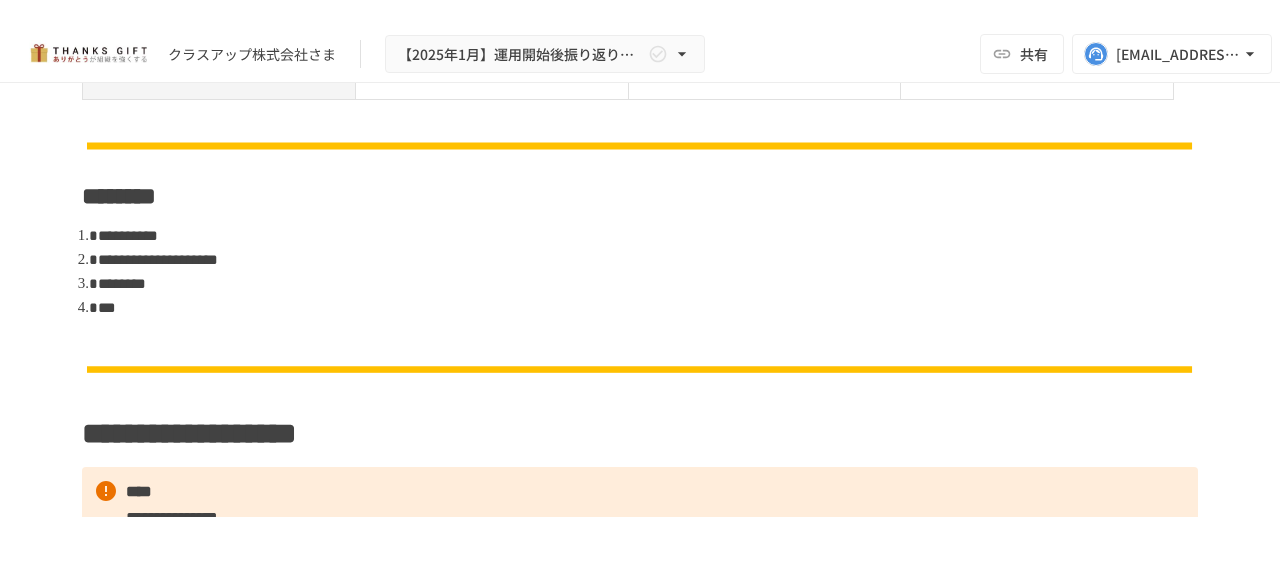 scroll, scrollTop: 1574, scrollLeft: 0, axis: vertical 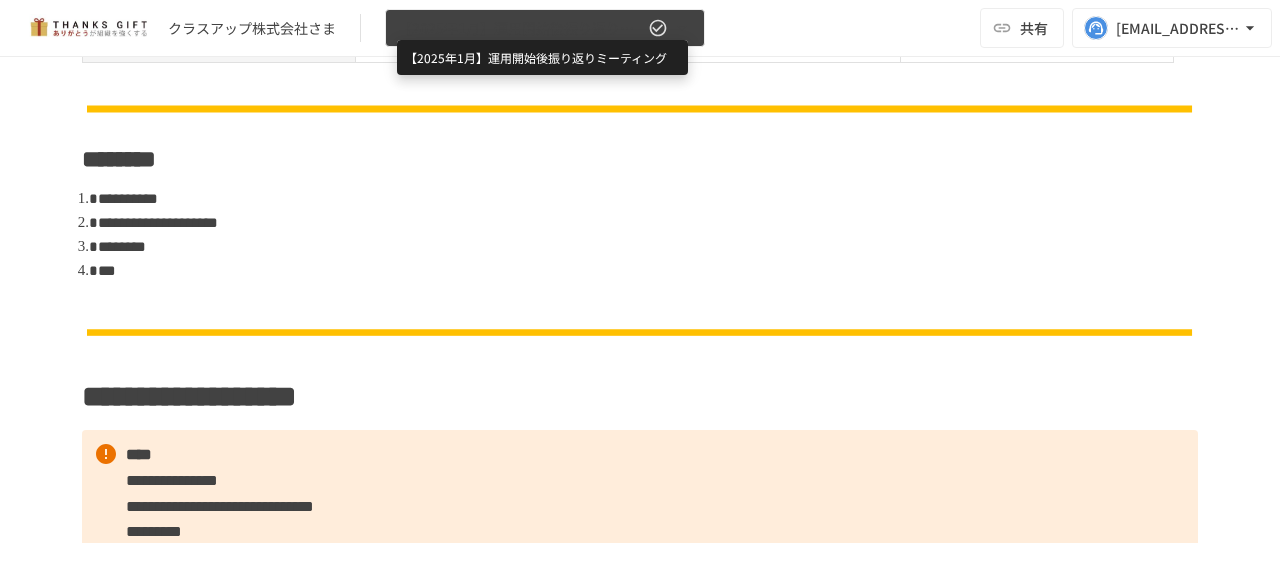 click on "【2025年1月】運用開始後振り返りミーティング" at bounding box center (521, 28) 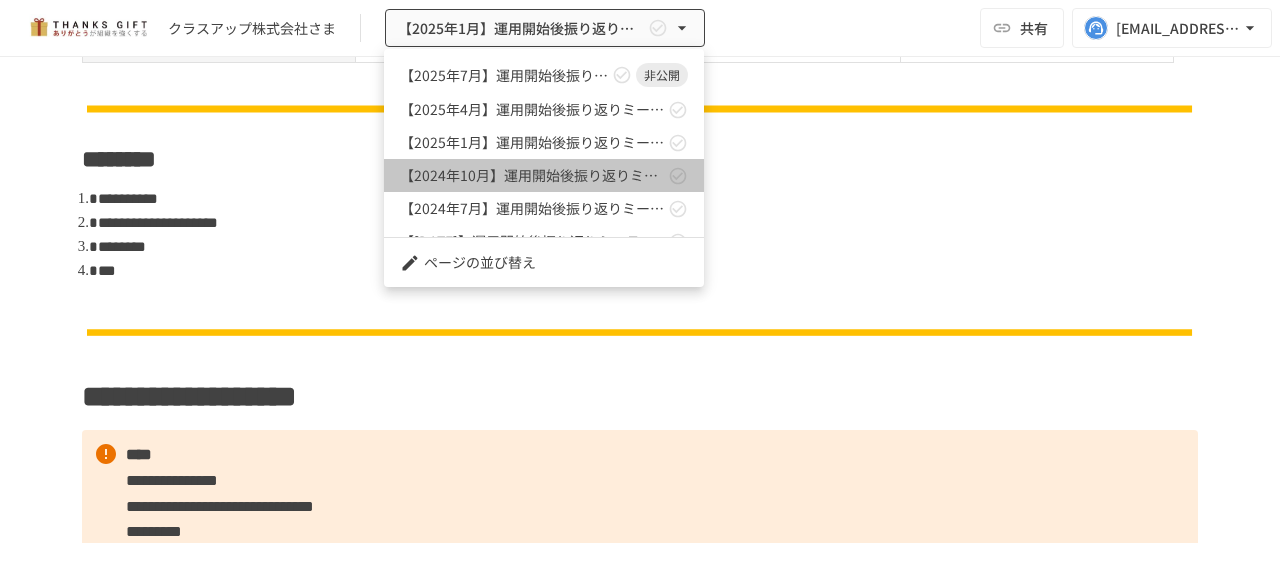 click on "【2024年10月】運用開始後振り返りミーティング" at bounding box center (544, 175) 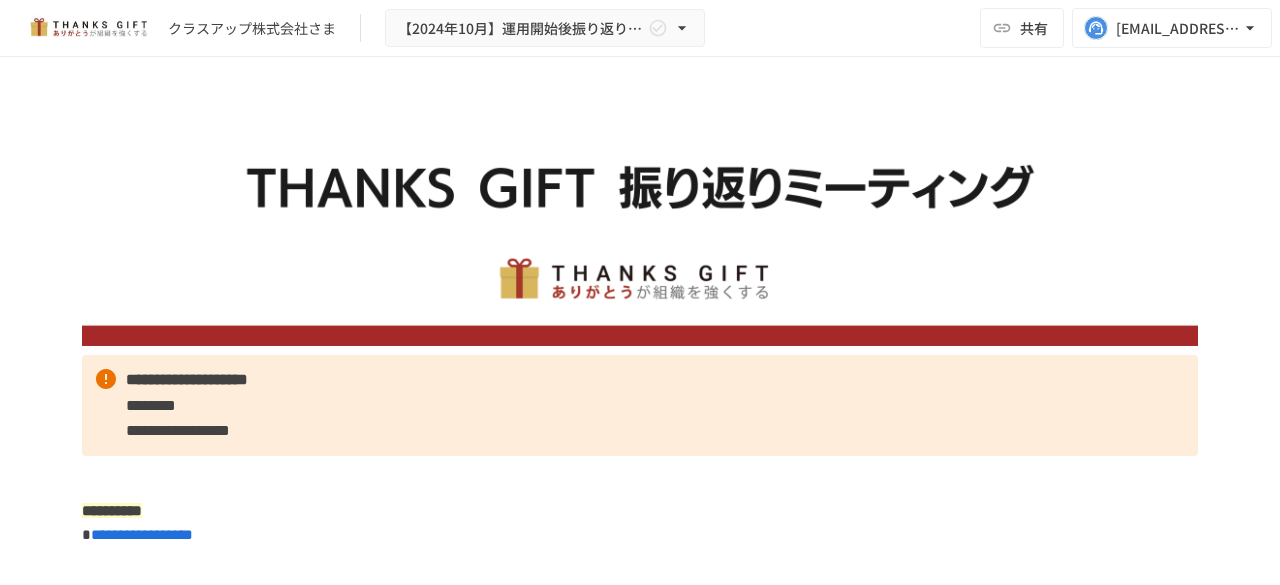scroll, scrollTop: 0, scrollLeft: 0, axis: both 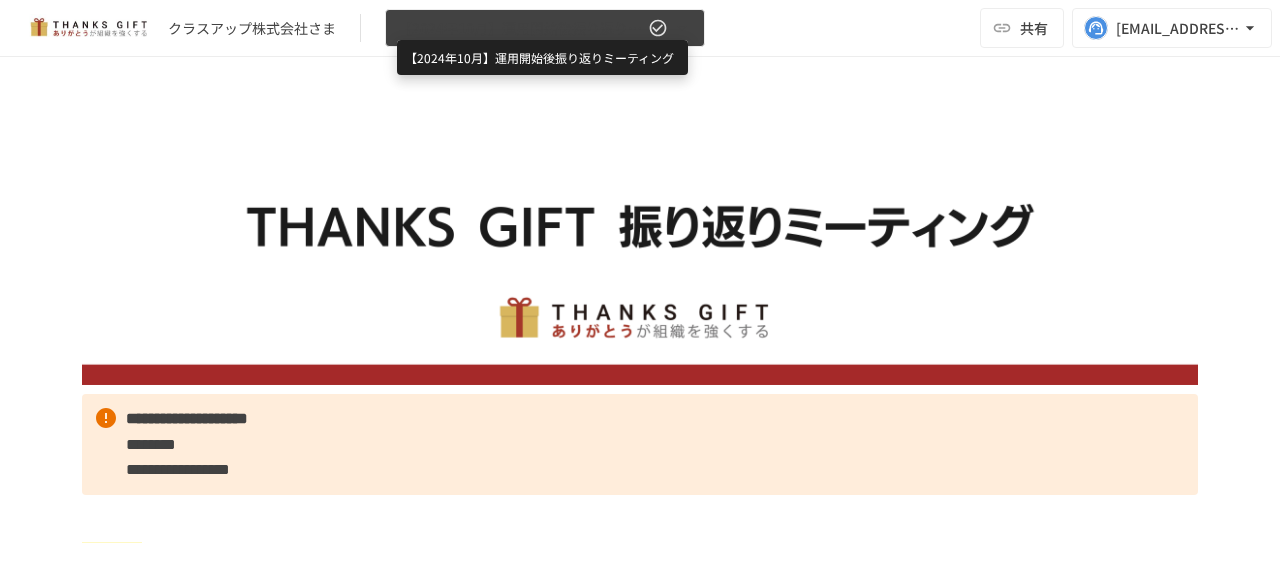 click on "【2024年10月】運用開始後振り返りミーティング" at bounding box center (521, 28) 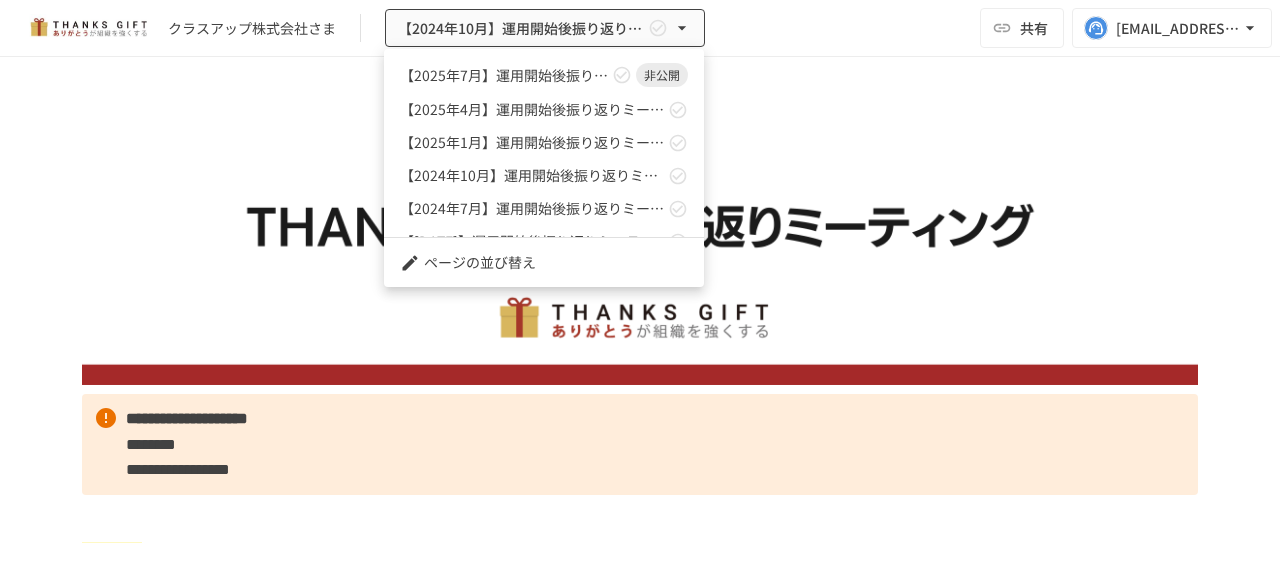 click on "【2025年4月】運用開始後振り返りミーティング" at bounding box center [544, 109] 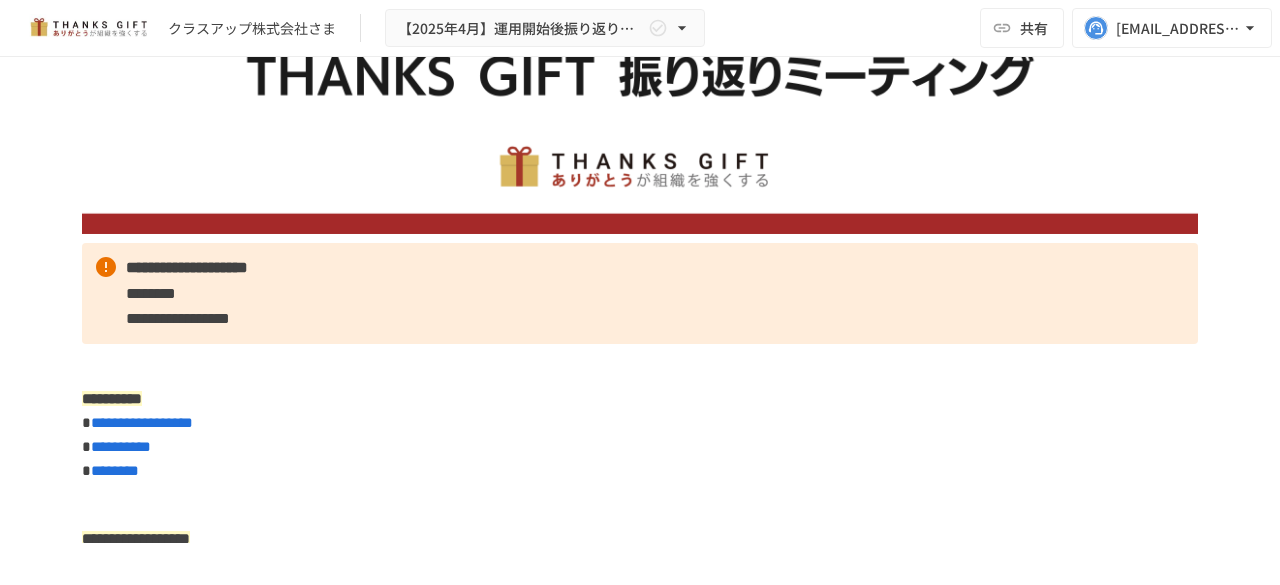 scroll, scrollTop: 0, scrollLeft: 0, axis: both 